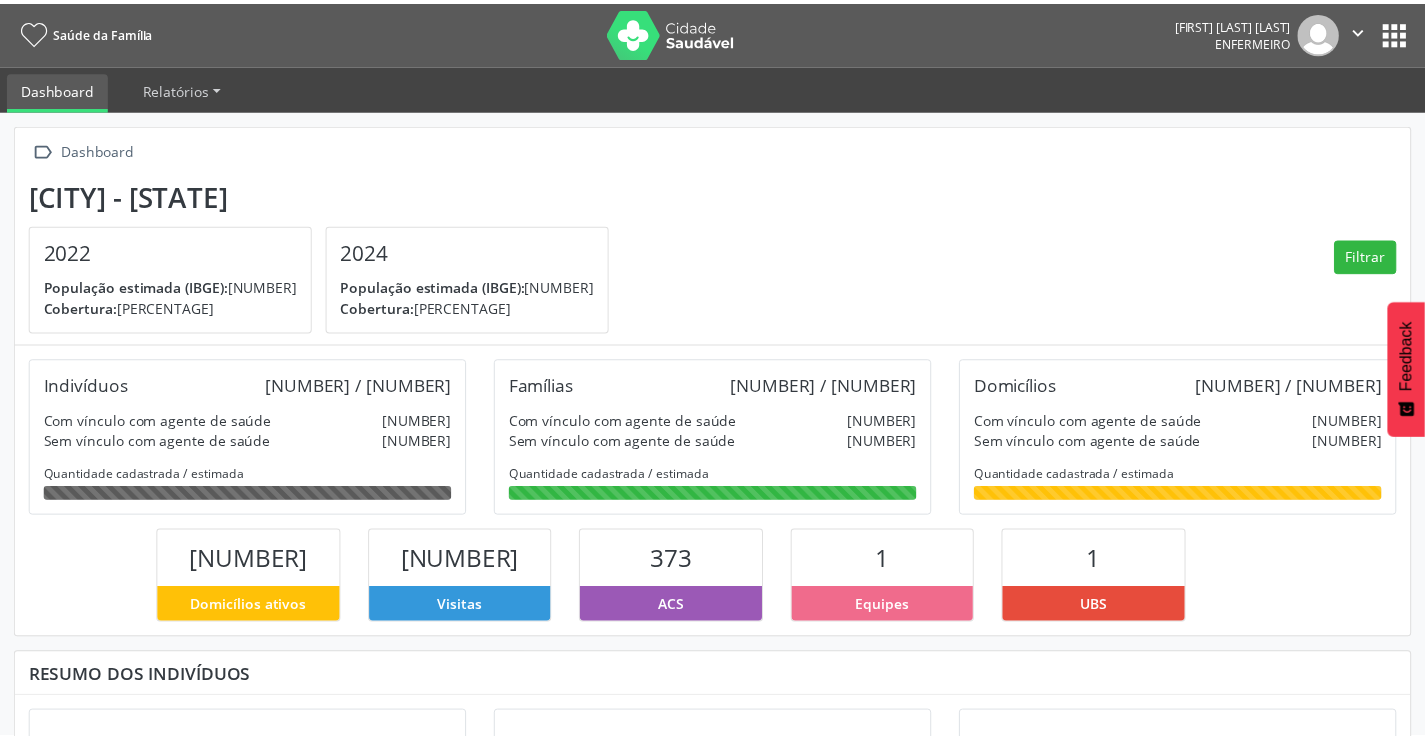 scroll, scrollTop: 0, scrollLeft: 0, axis: both 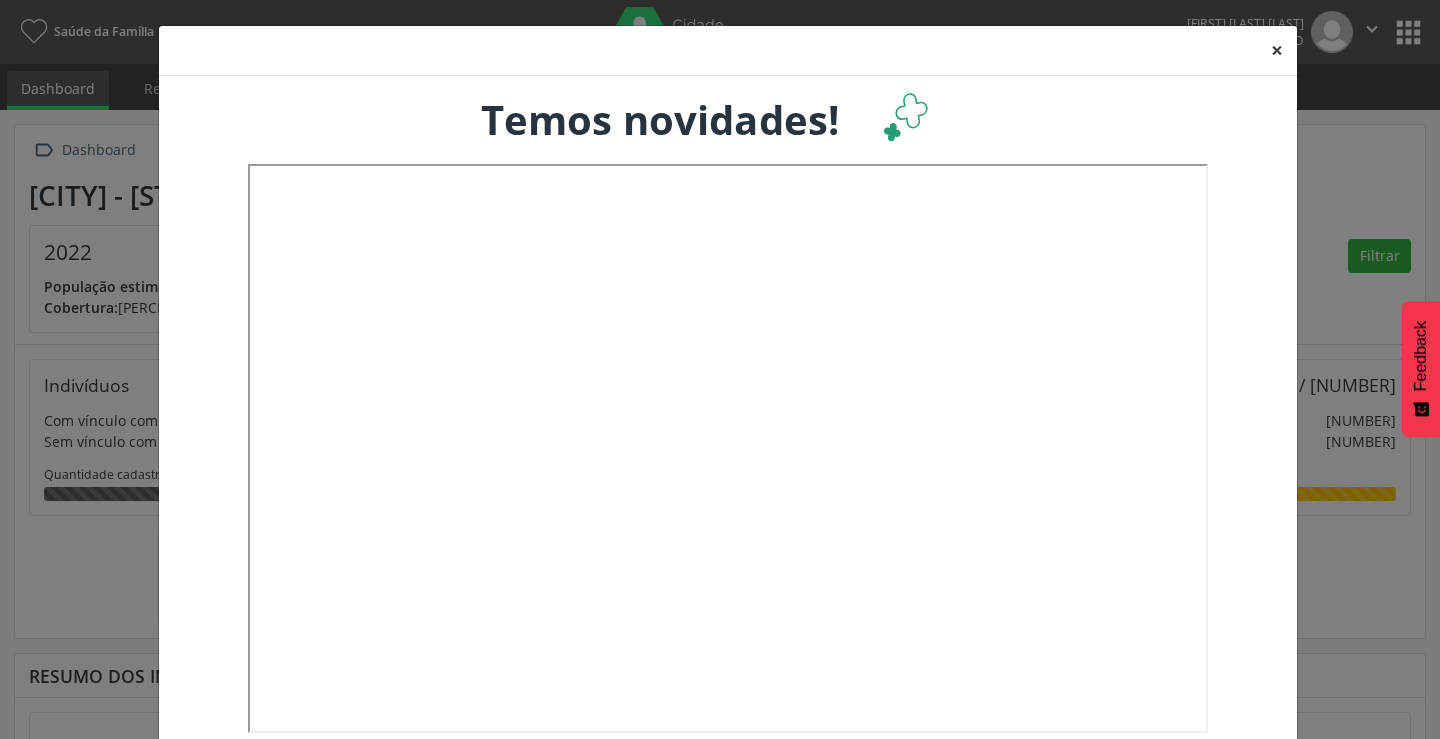 drag, startPoint x: 1276, startPoint y: 49, endPoint x: 1207, endPoint y: 42, distance: 69.354164 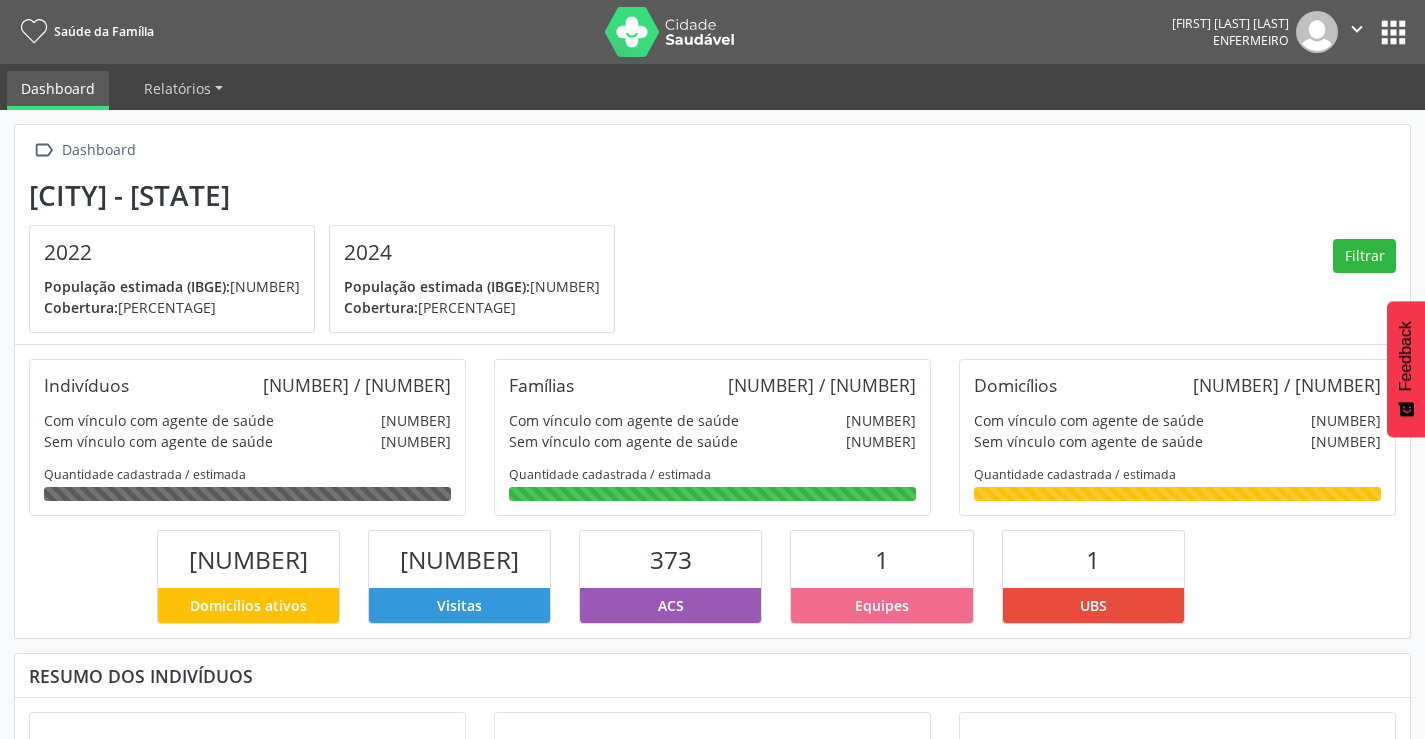 click on "Saúde da Família" at bounding box center (104, 31) 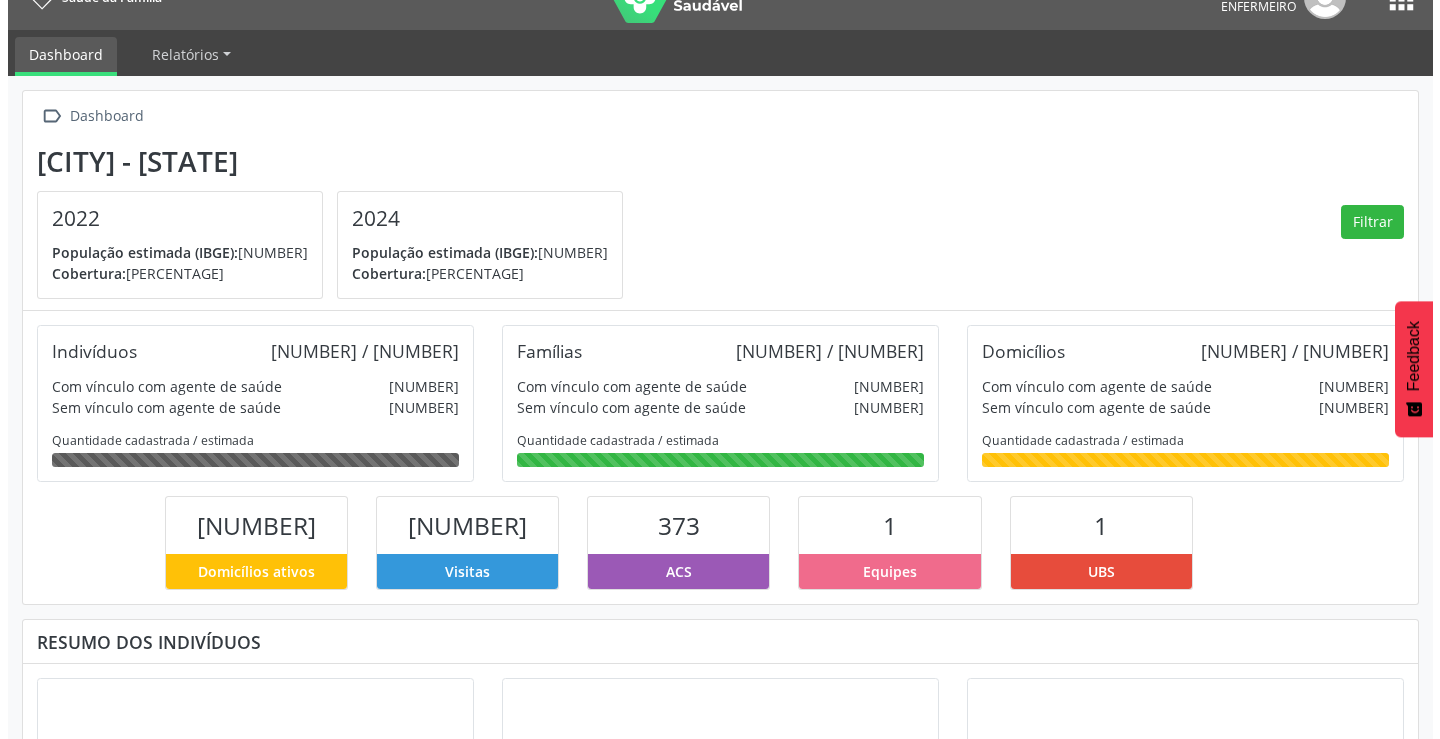 scroll, scrollTop: 0, scrollLeft: 0, axis: both 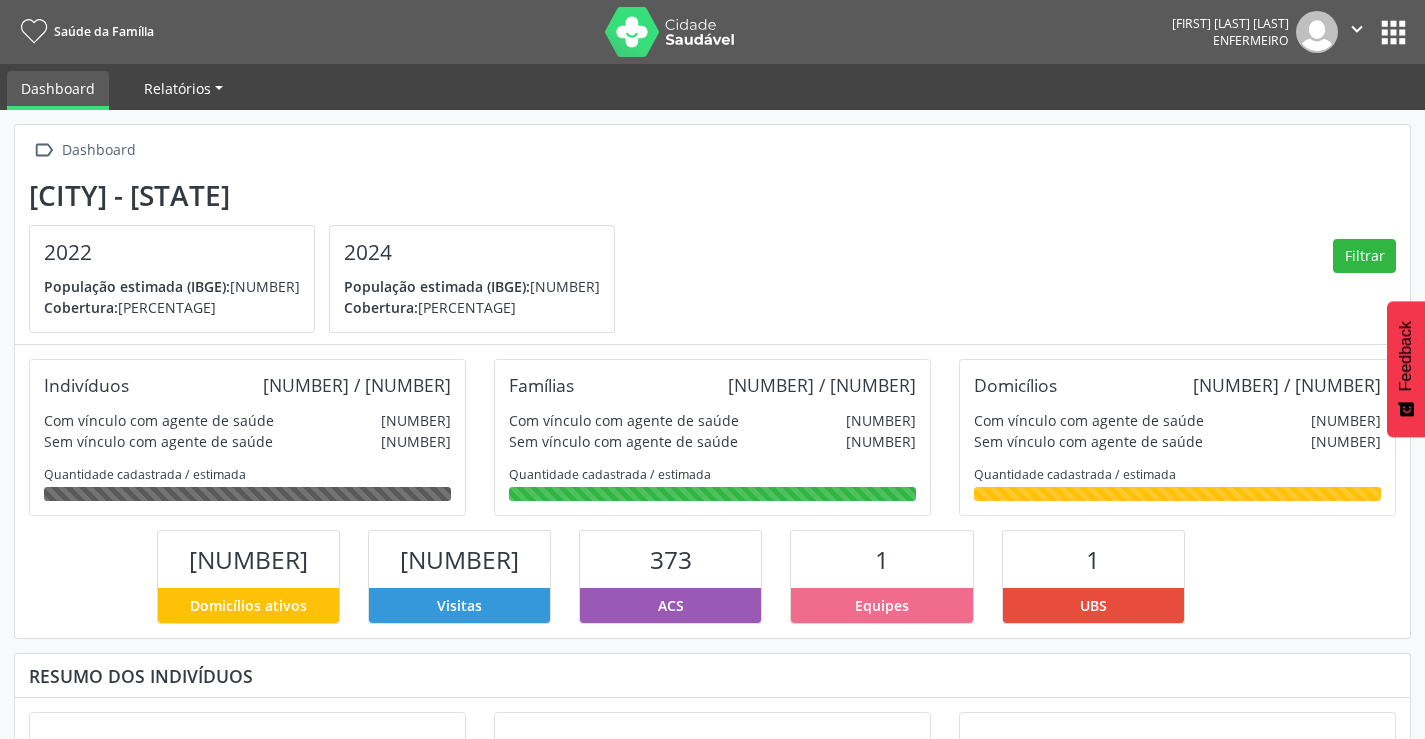 click on "Relatórios" at bounding box center (177, 88) 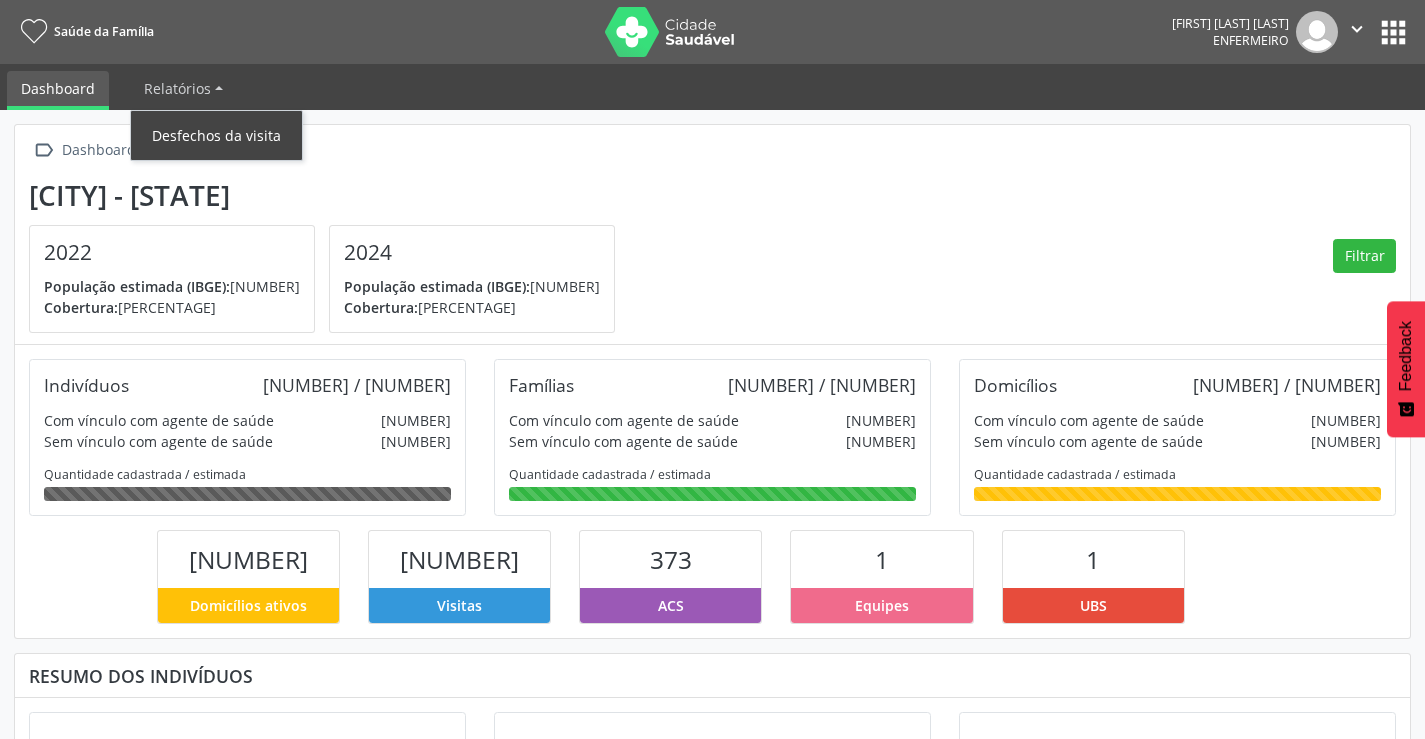 click on "Desfechos da visita" at bounding box center (216, 135) 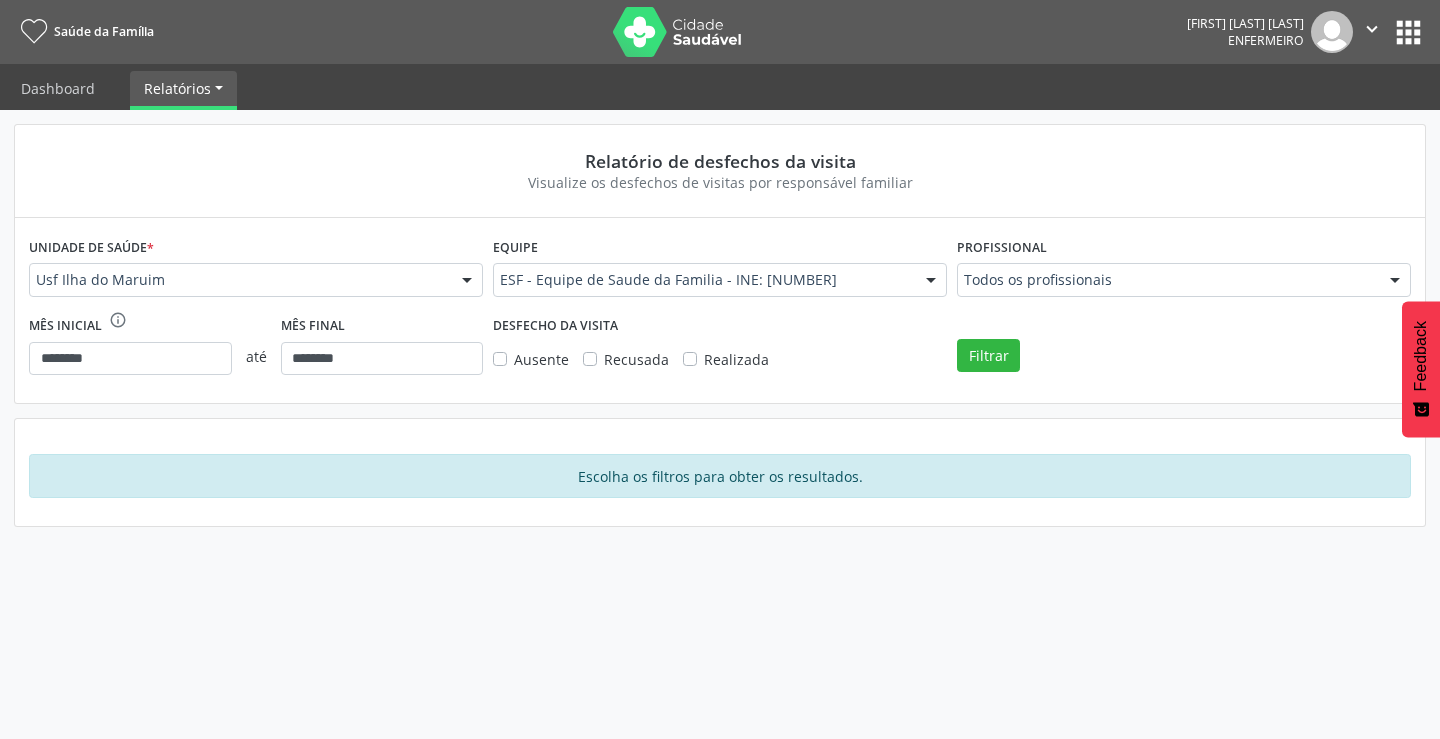click on "Relatórios" at bounding box center [177, 88] 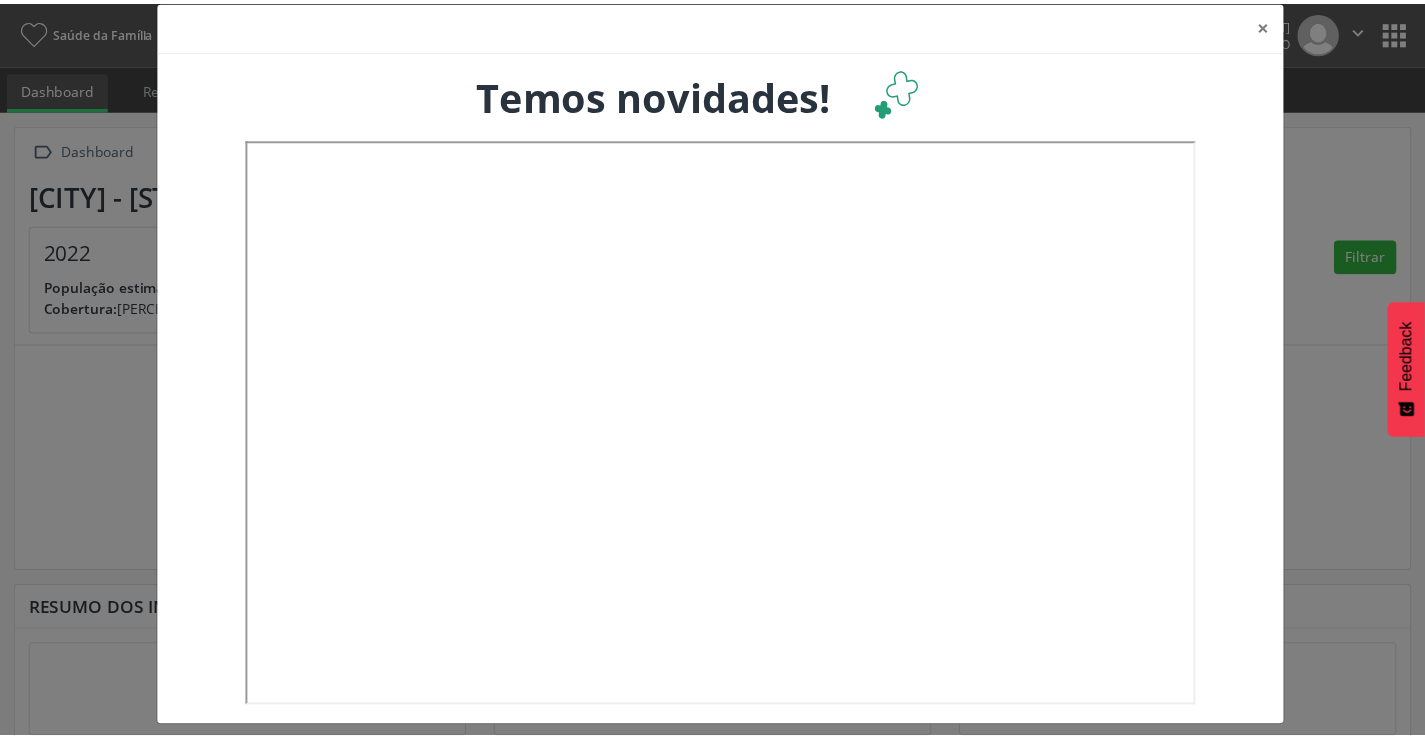 scroll, scrollTop: 38, scrollLeft: 0, axis: vertical 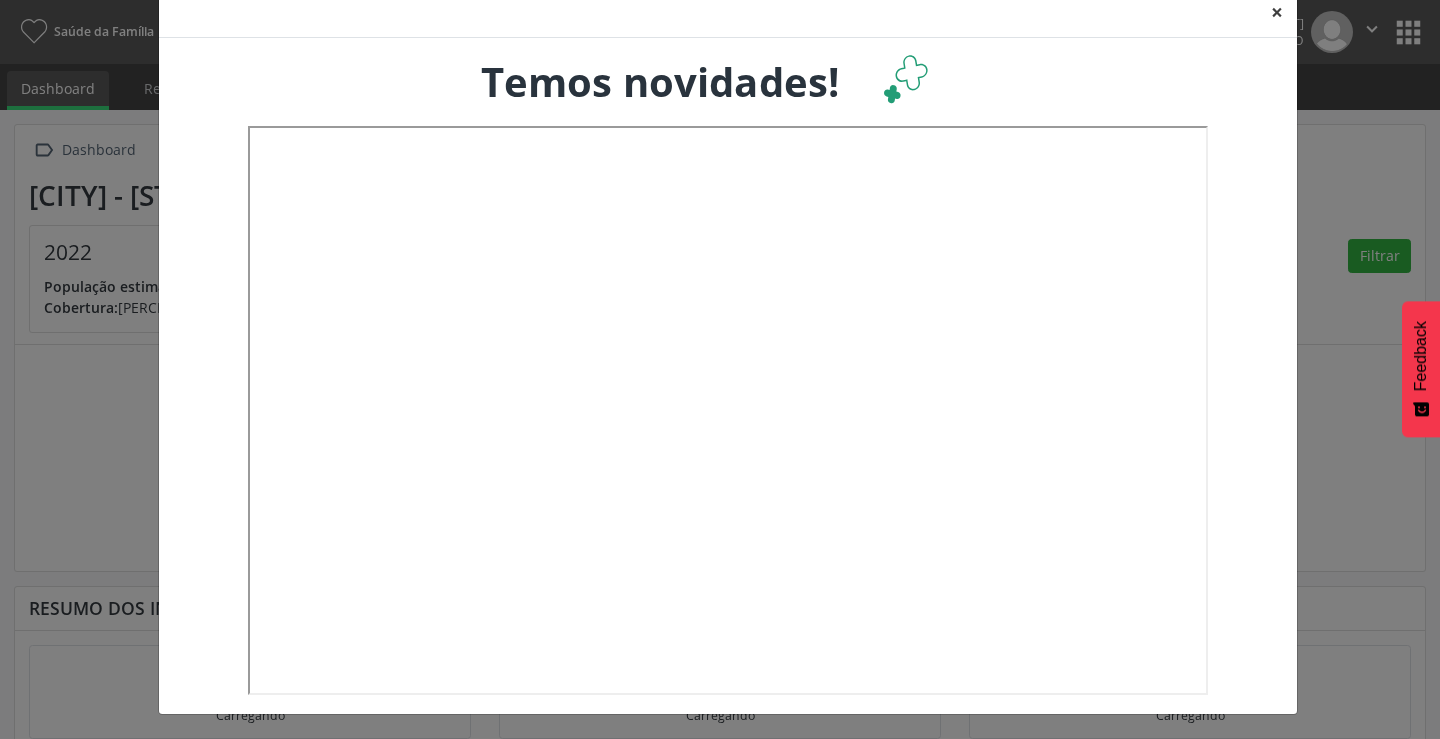 click on "×" at bounding box center [1277, 12] 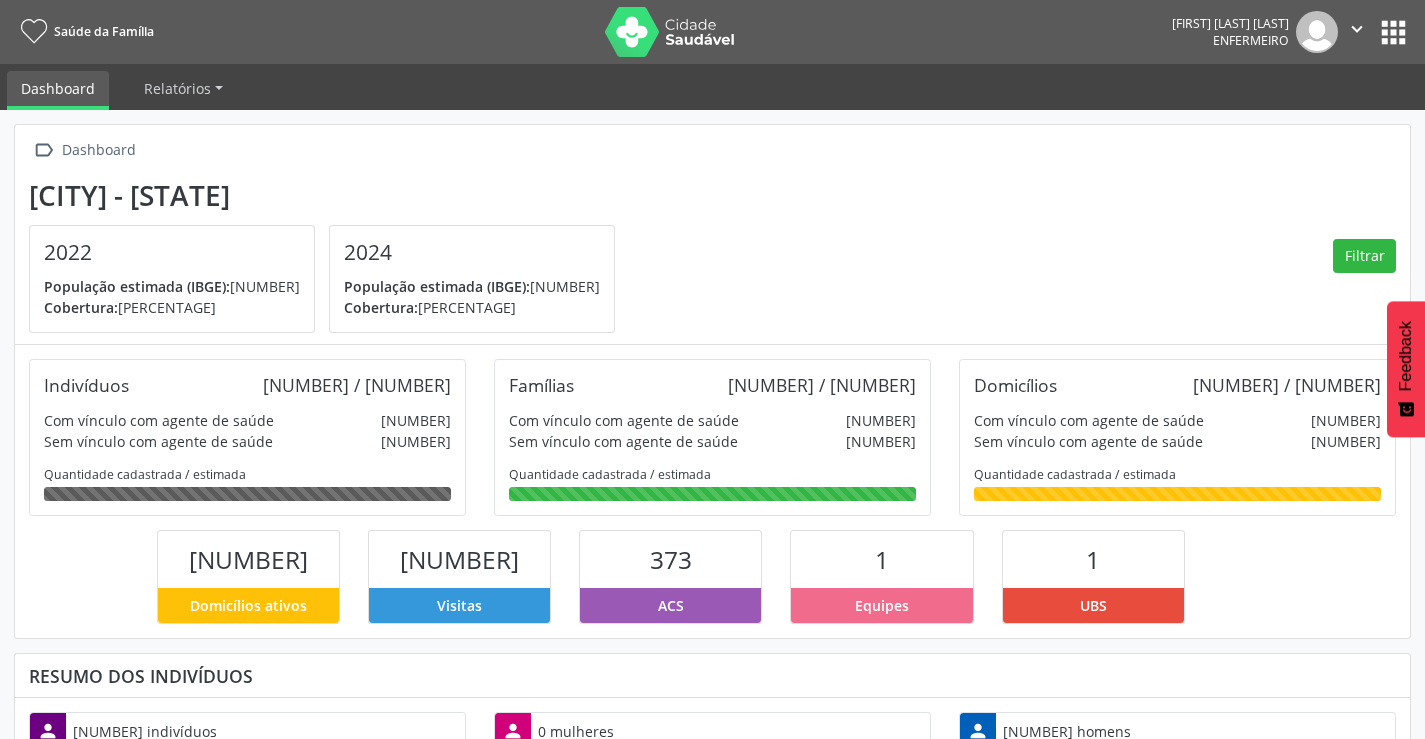 scroll, scrollTop: 999769, scrollLeft: 999535, axis: both 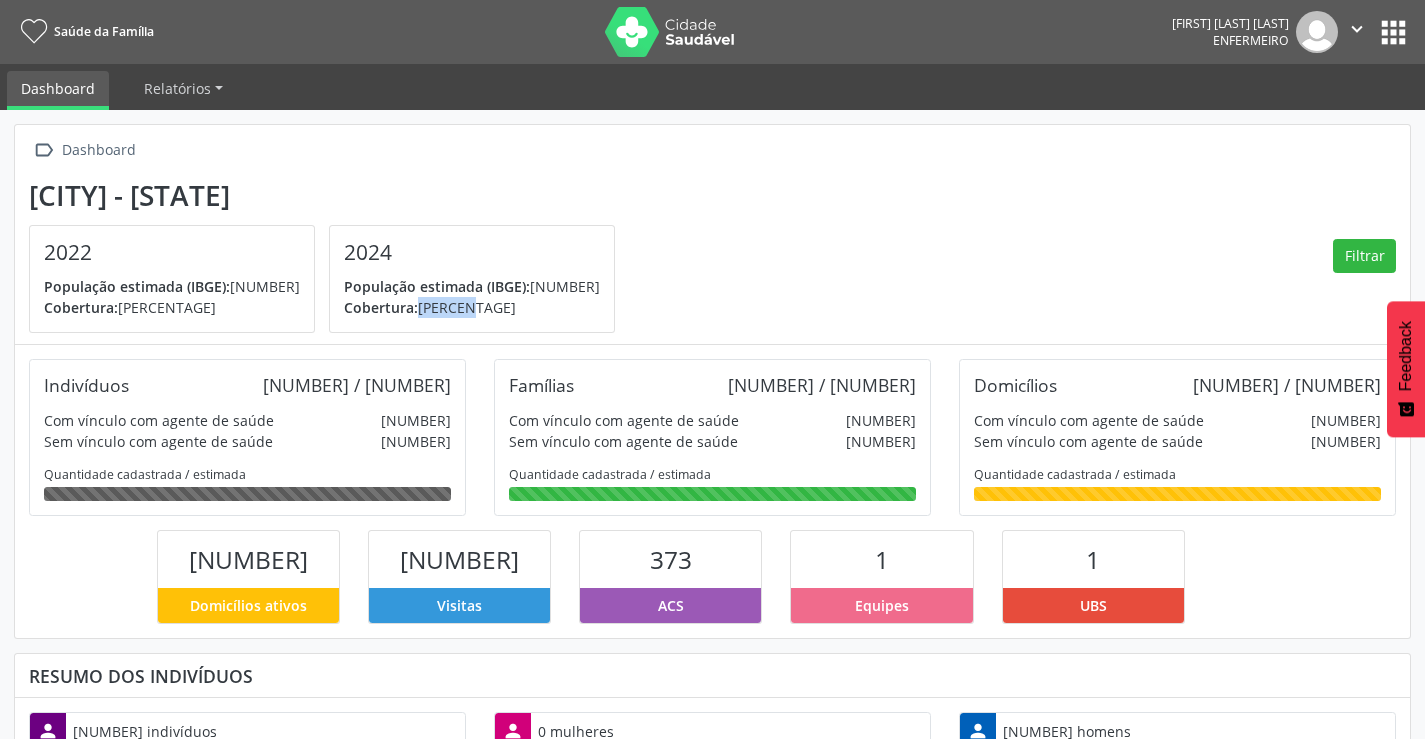 drag, startPoint x: 402, startPoint y: 306, endPoint x: 493, endPoint y: 305, distance: 91.00549 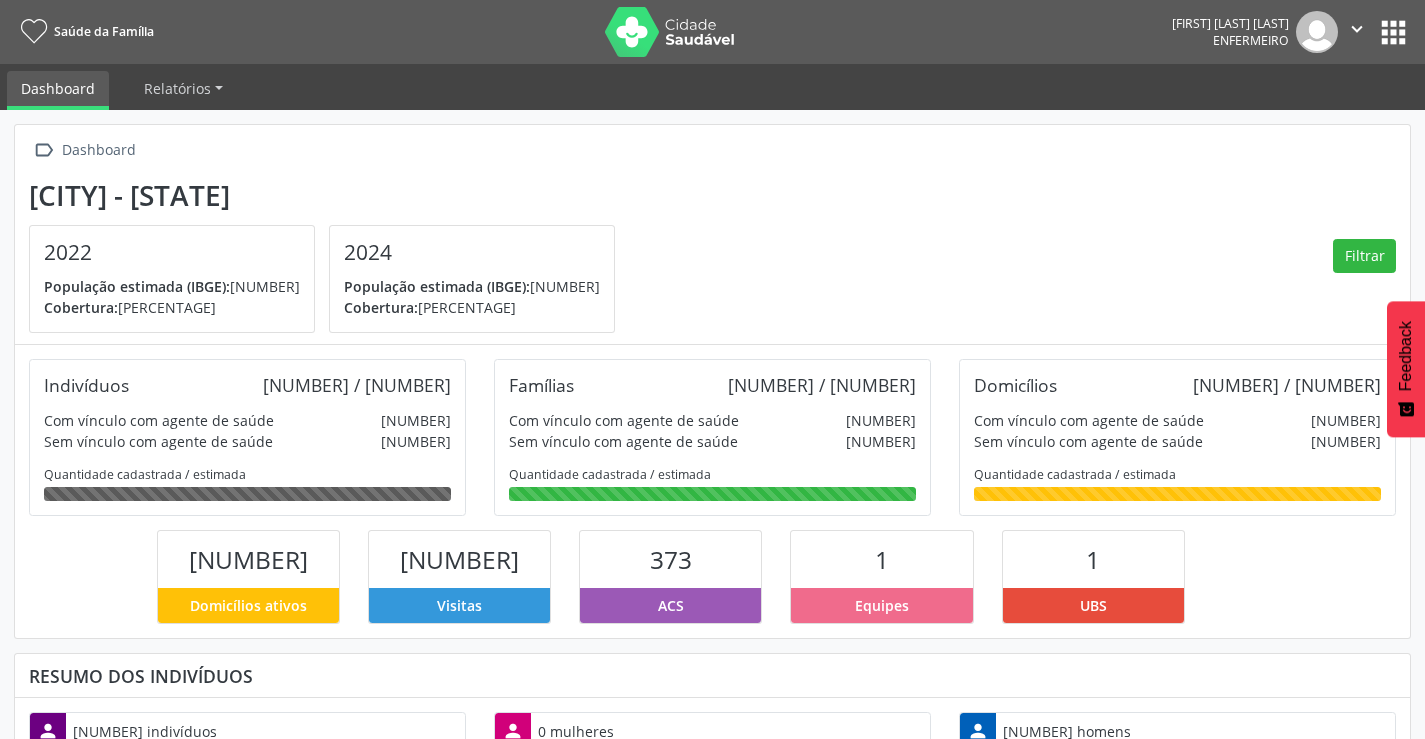 click on "[CITY] - [STATE]
[YEAR] População estimada (IBGE):
[NUMBER]
Cobertura:  [PERCENTAGE]
[YEAR] População estimada (IBGE):
[NUMBER]
Cobertura:  [PERCENTAGE]
Filtrar" at bounding box center [712, 256] 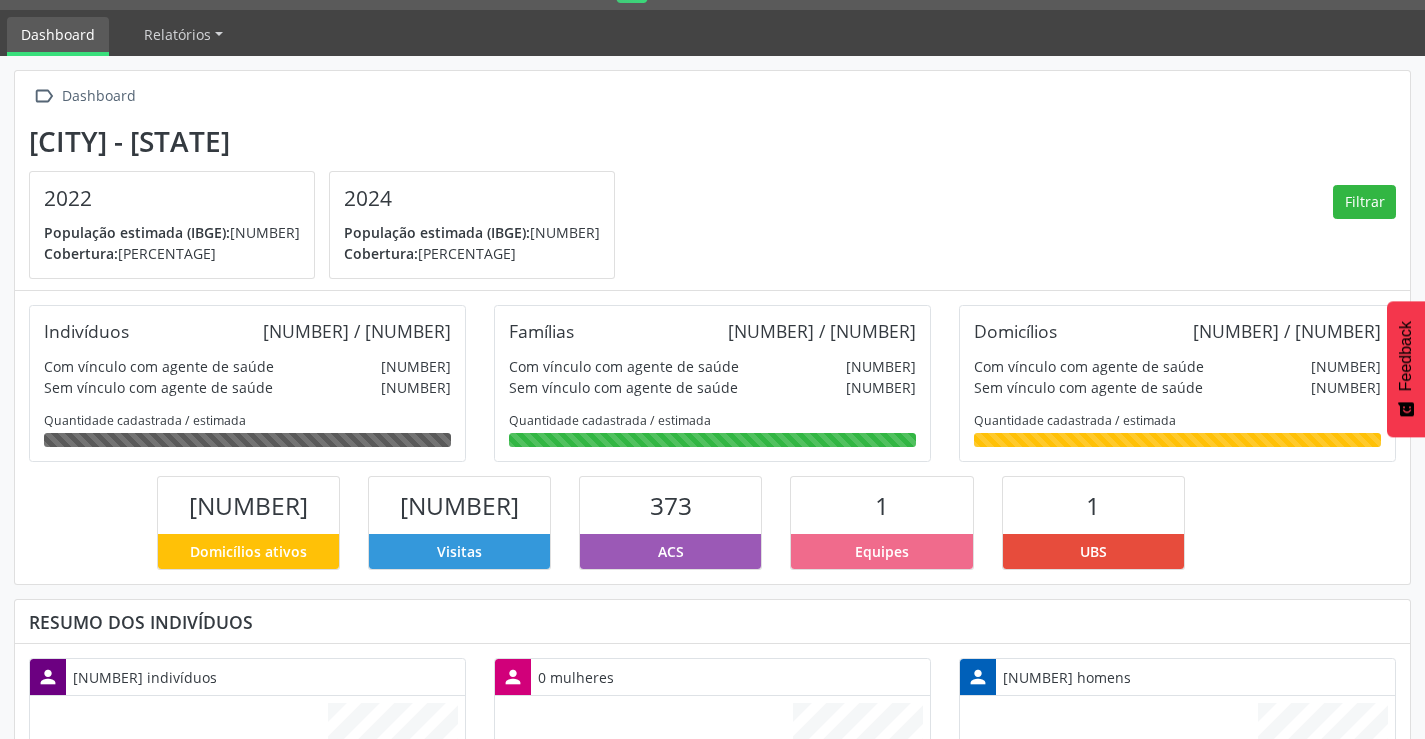 scroll, scrollTop: 100, scrollLeft: 0, axis: vertical 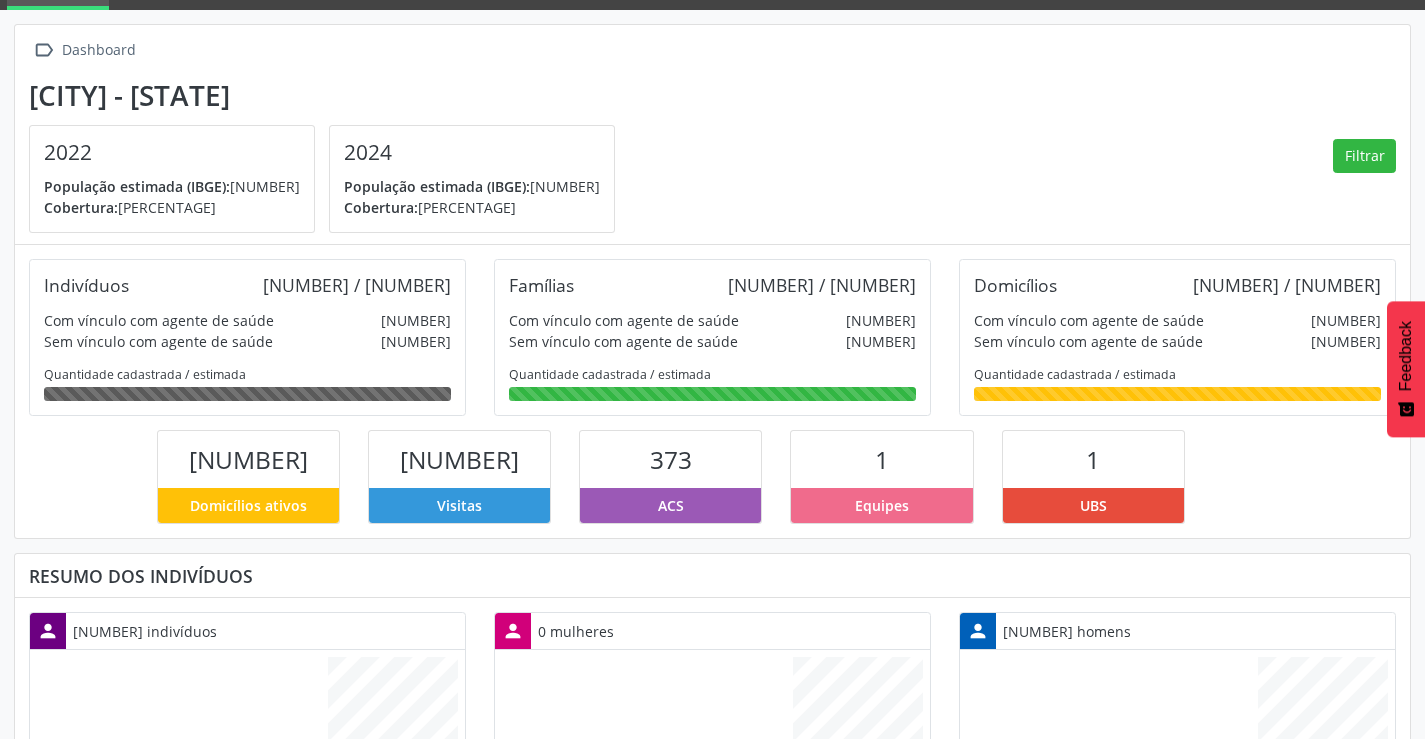 drag, startPoint x: 401, startPoint y: 324, endPoint x: 471, endPoint y: 321, distance: 70.064255 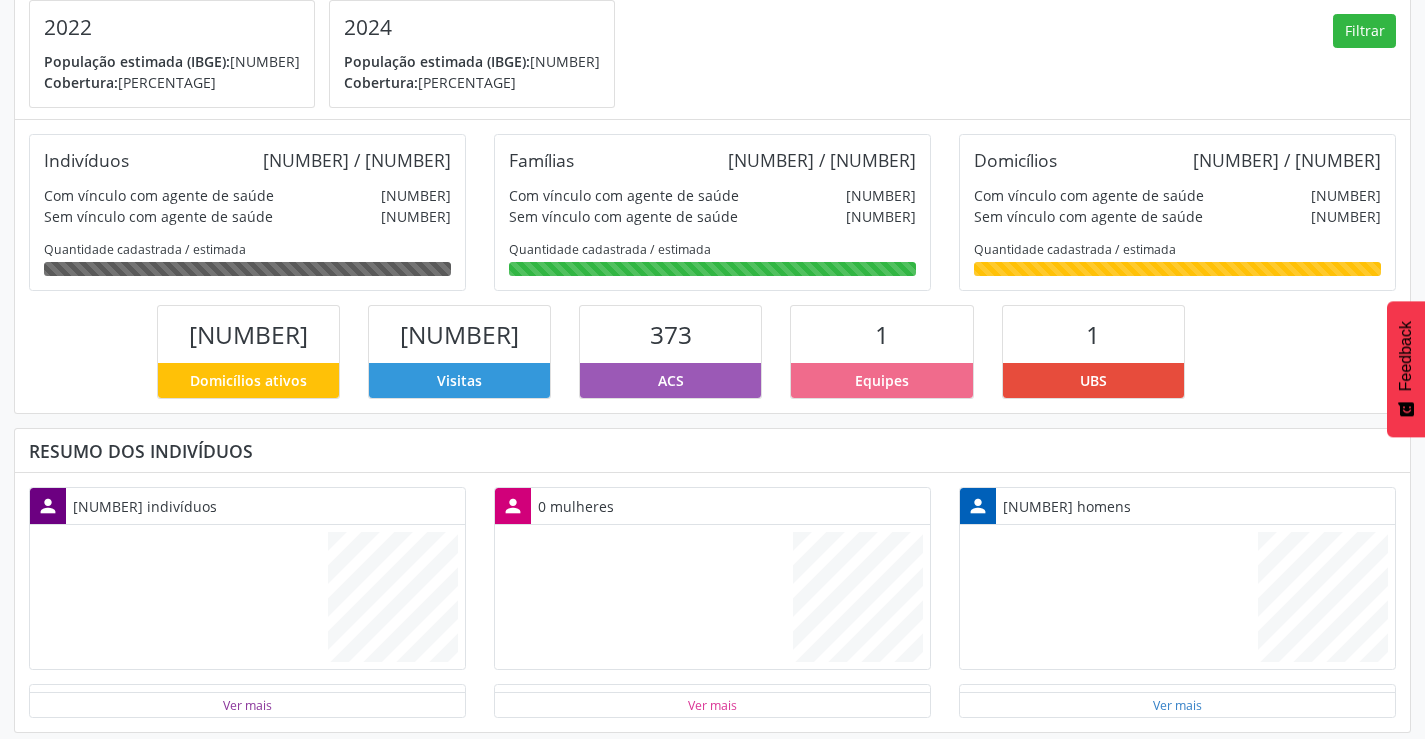 scroll, scrollTop: 233, scrollLeft: 0, axis: vertical 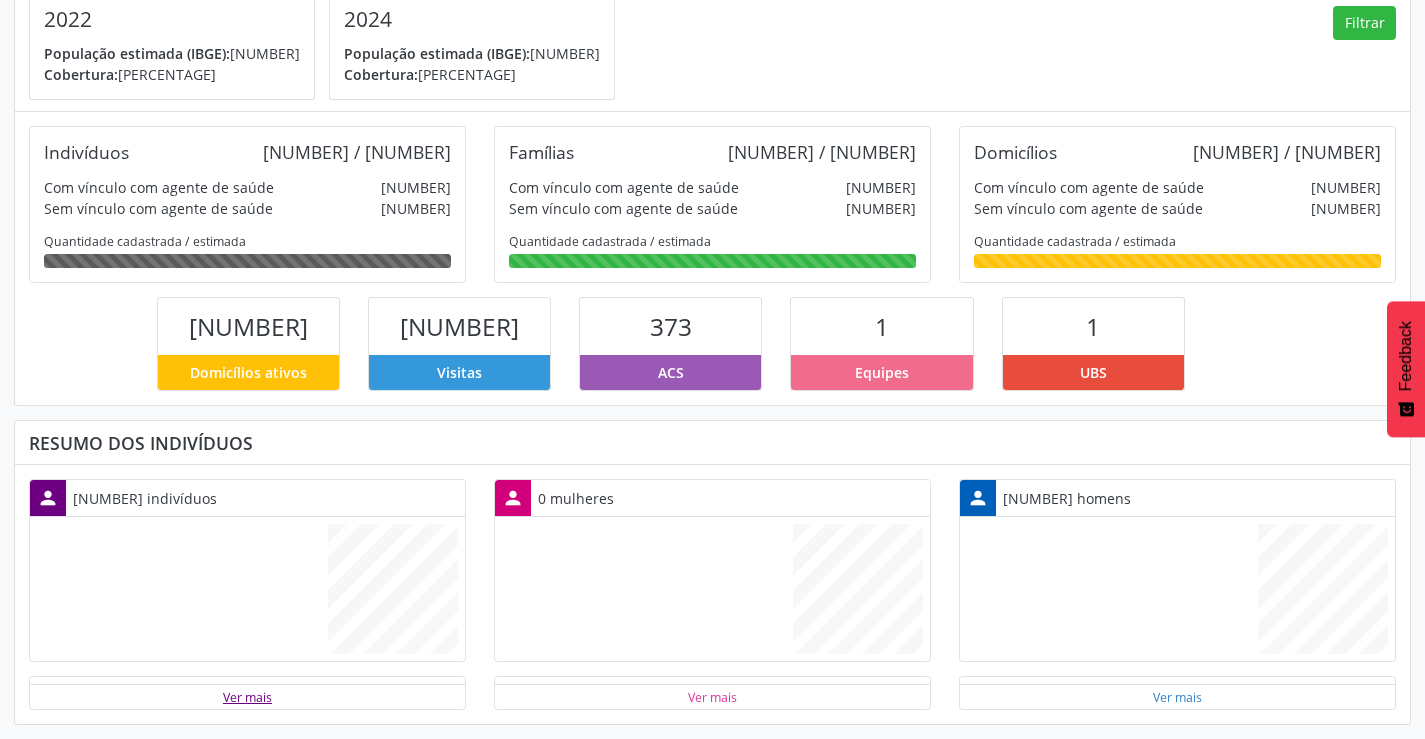 click on "Ver mais" at bounding box center [247, 697] 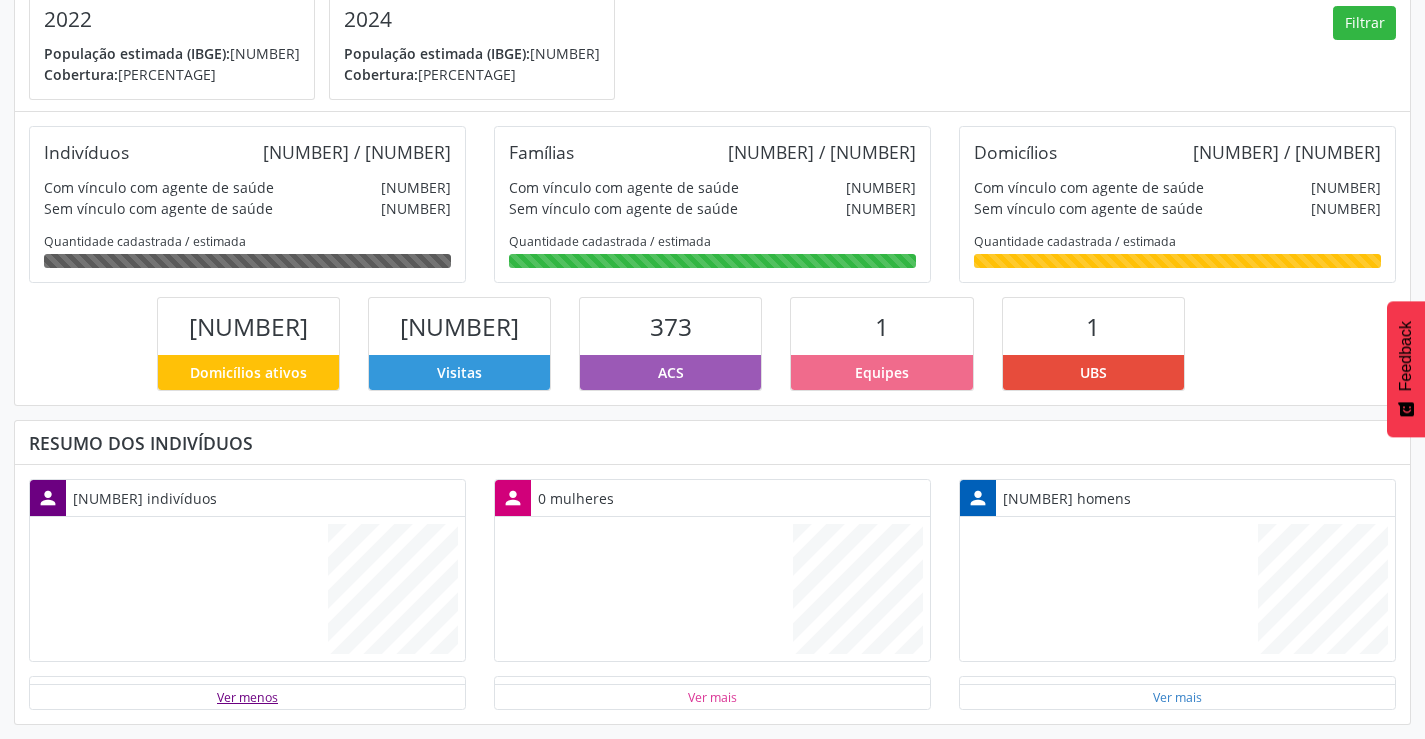 click on "Ver menos" at bounding box center (247, 697) 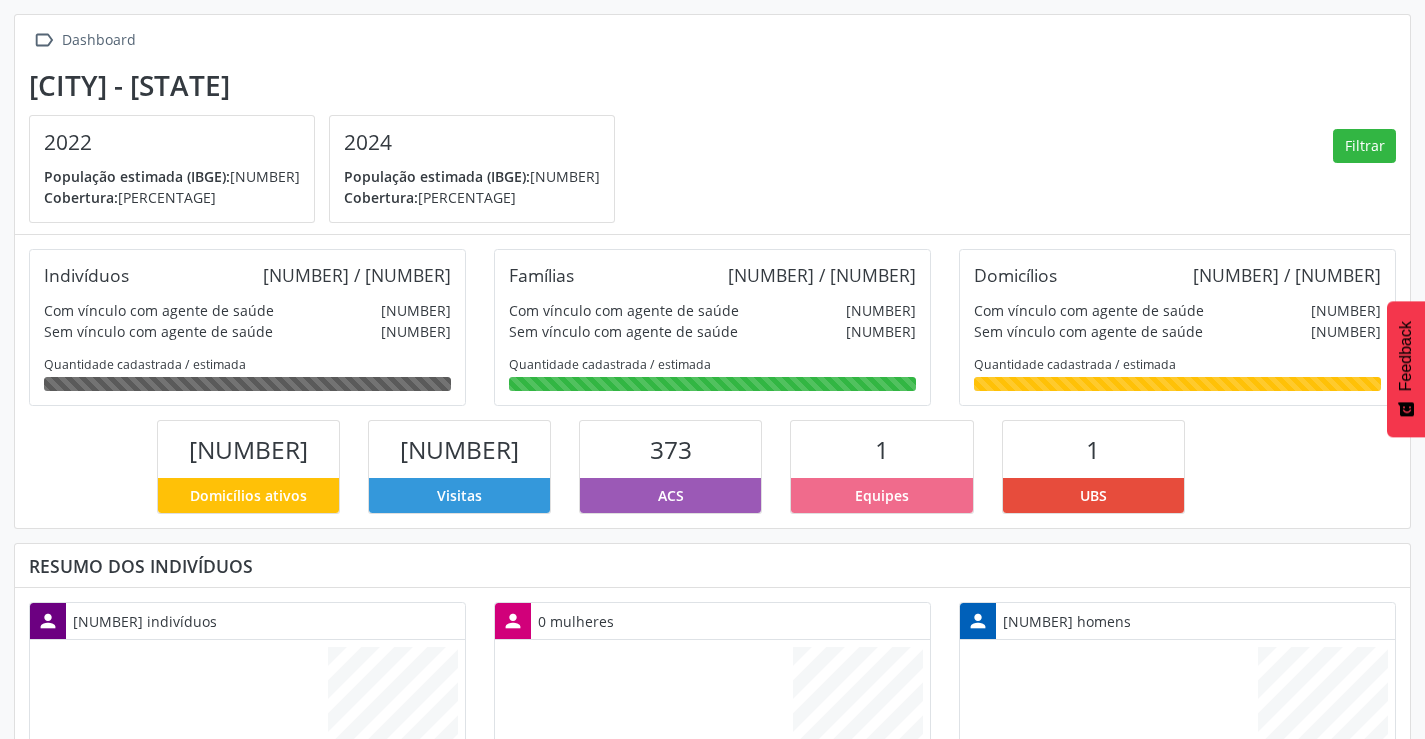 scroll, scrollTop: 0, scrollLeft: 0, axis: both 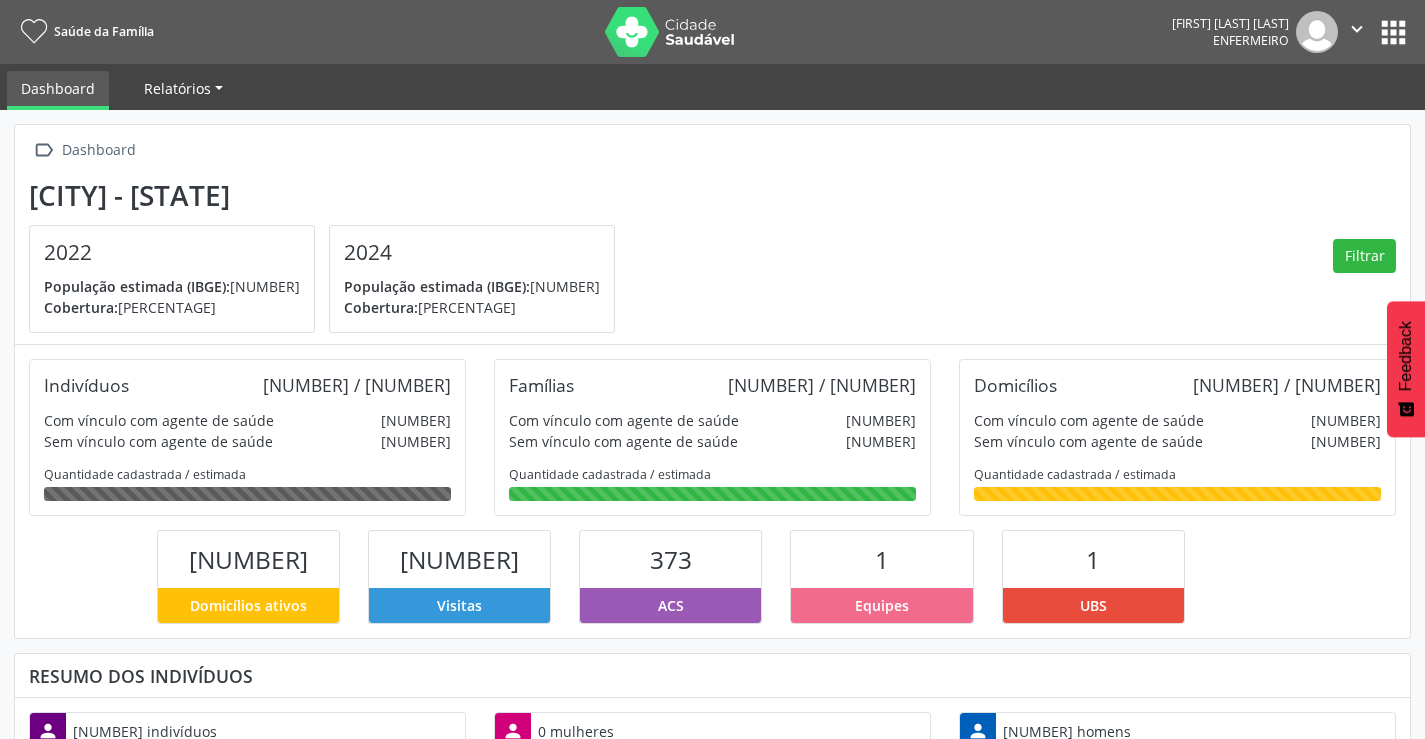 click on "Relatórios" at bounding box center (183, 88) 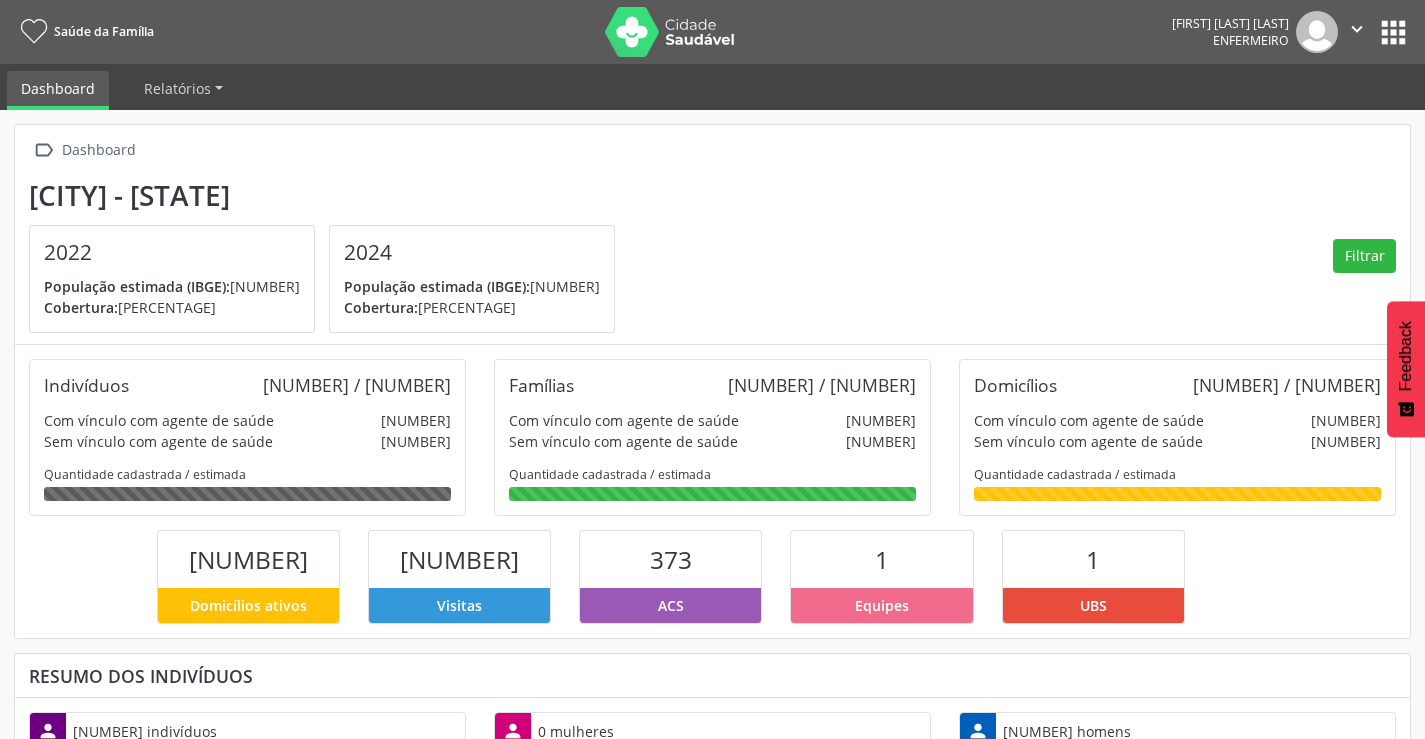 click on "Saúde da Família" at bounding box center (104, 31) 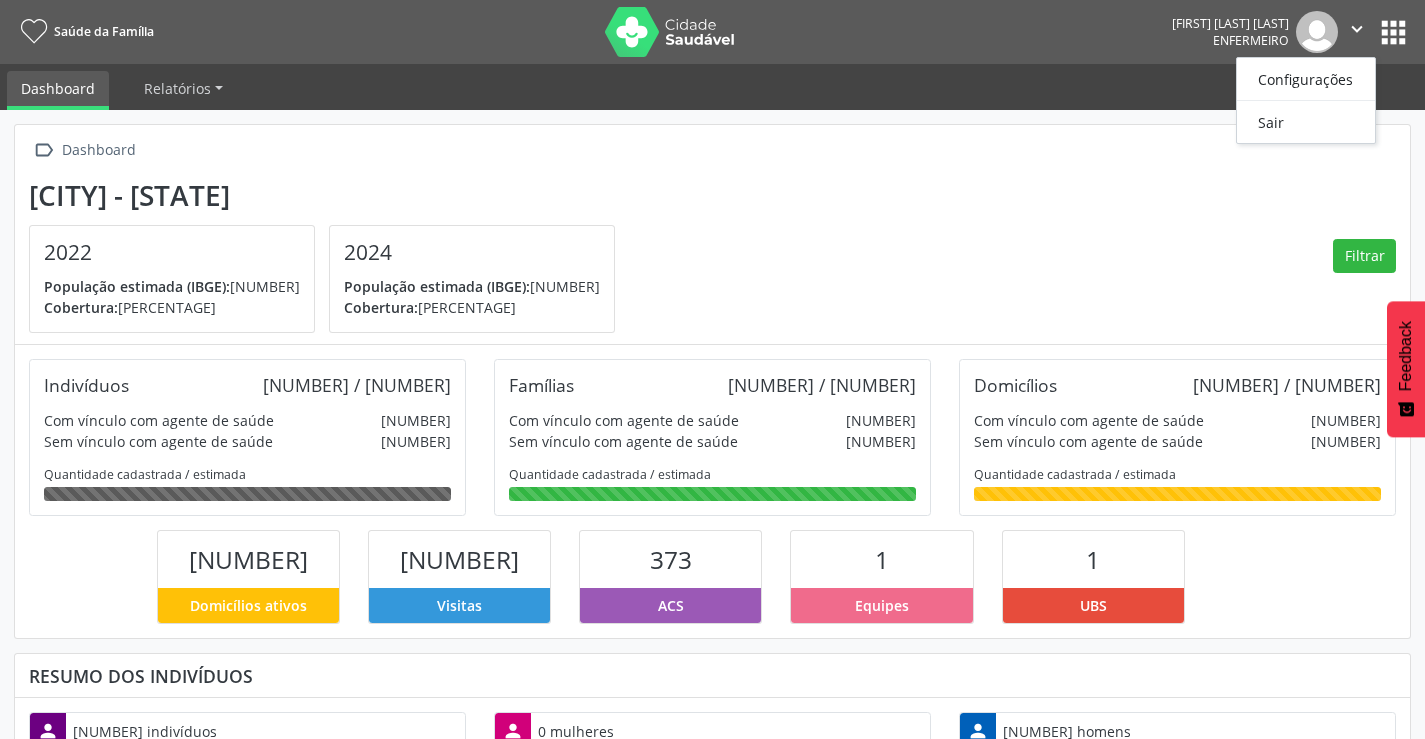 click on "apps" at bounding box center [1393, 32] 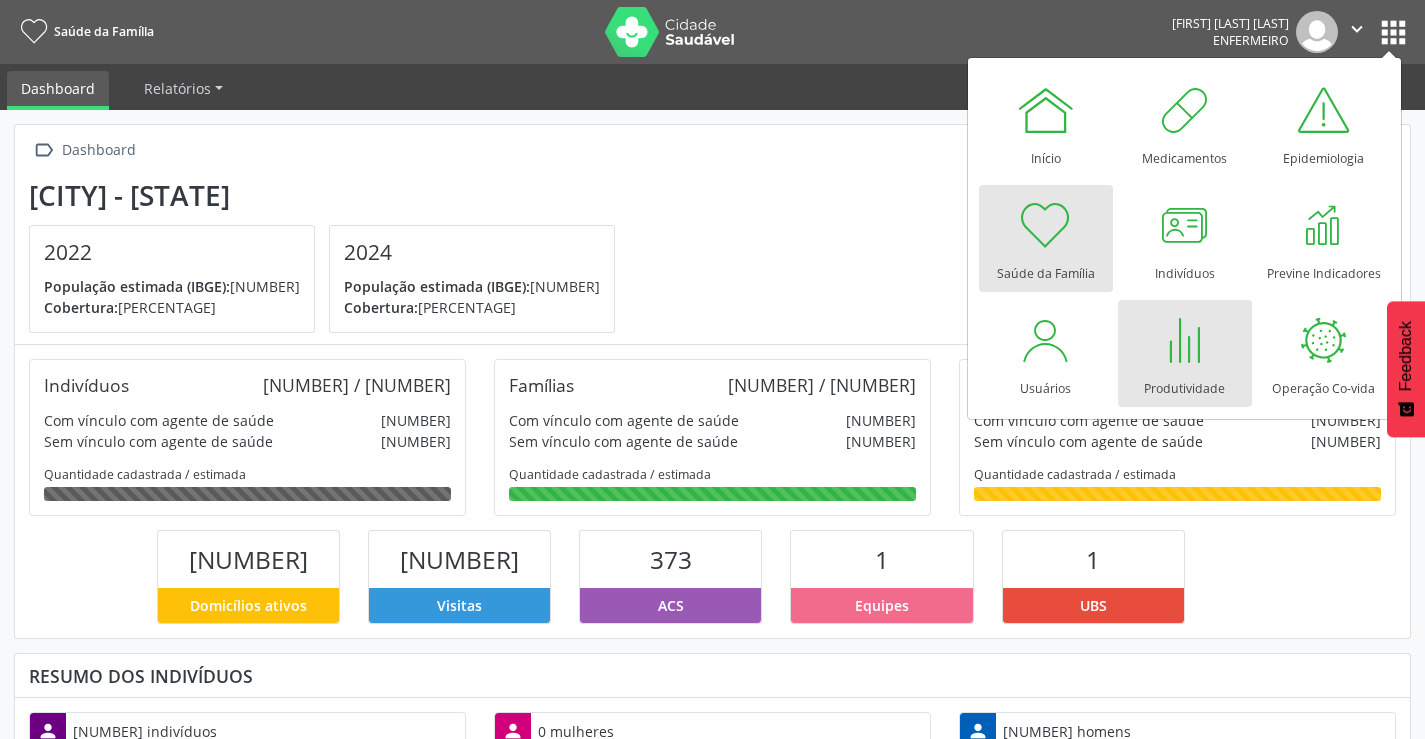 click at bounding box center [1185, 340] 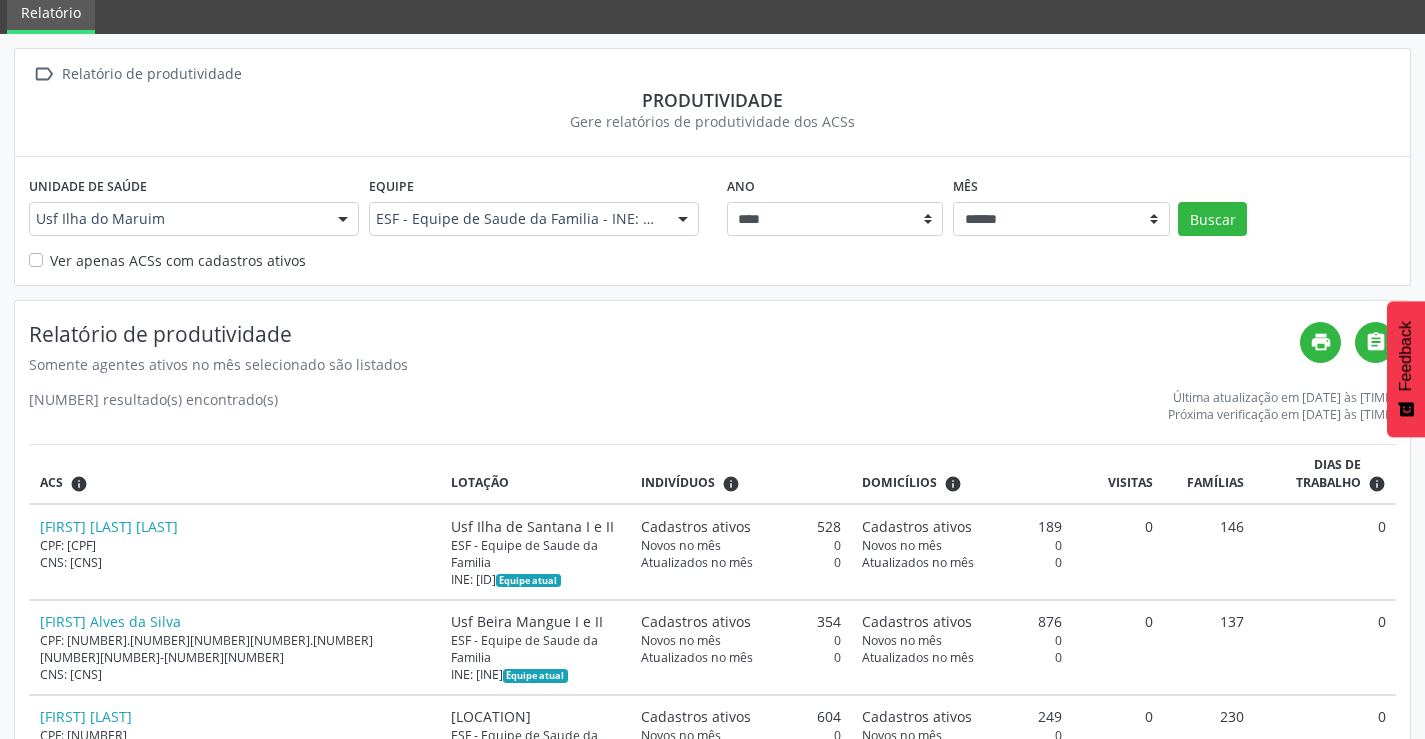 scroll, scrollTop: 100, scrollLeft: 0, axis: vertical 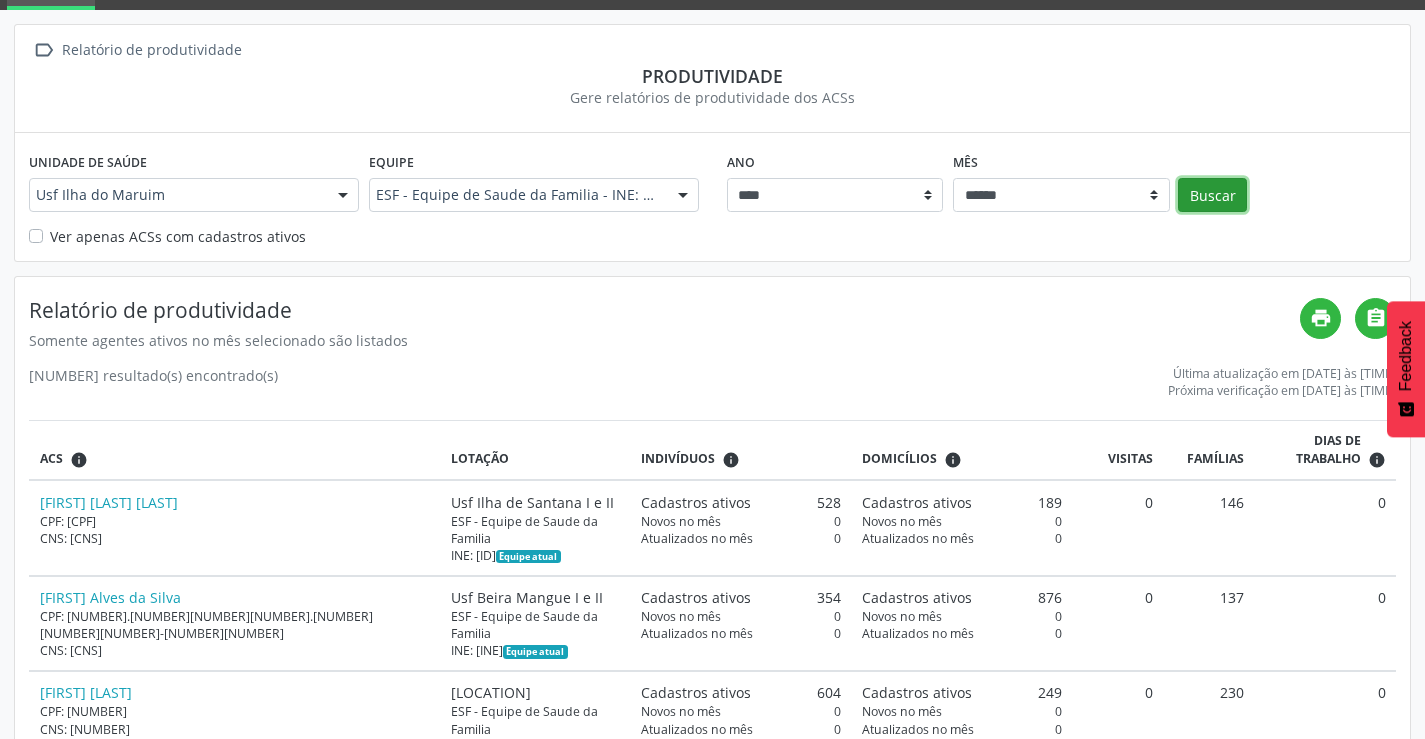 click on "Buscar" at bounding box center (1212, 195) 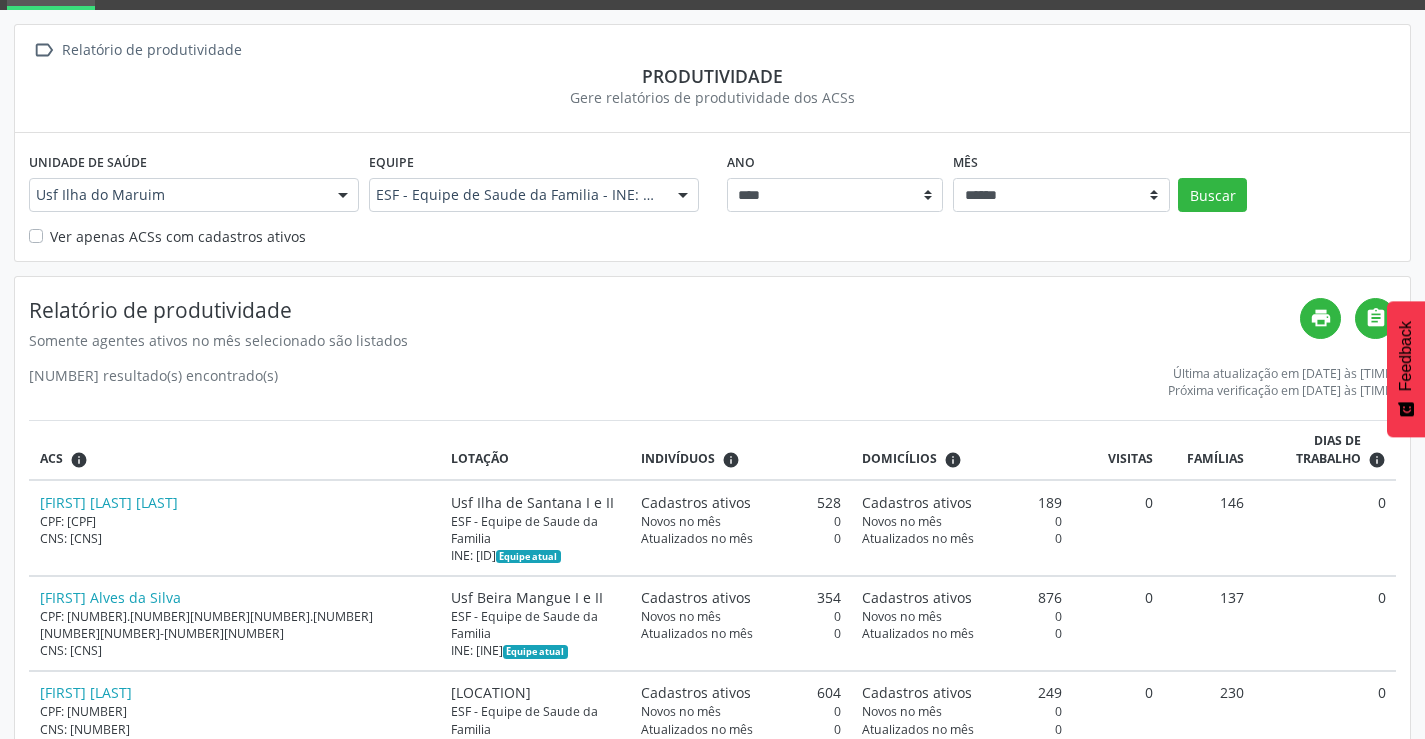 click on "Gere relatórios de produtividade dos ACSs" at bounding box center (712, 97) 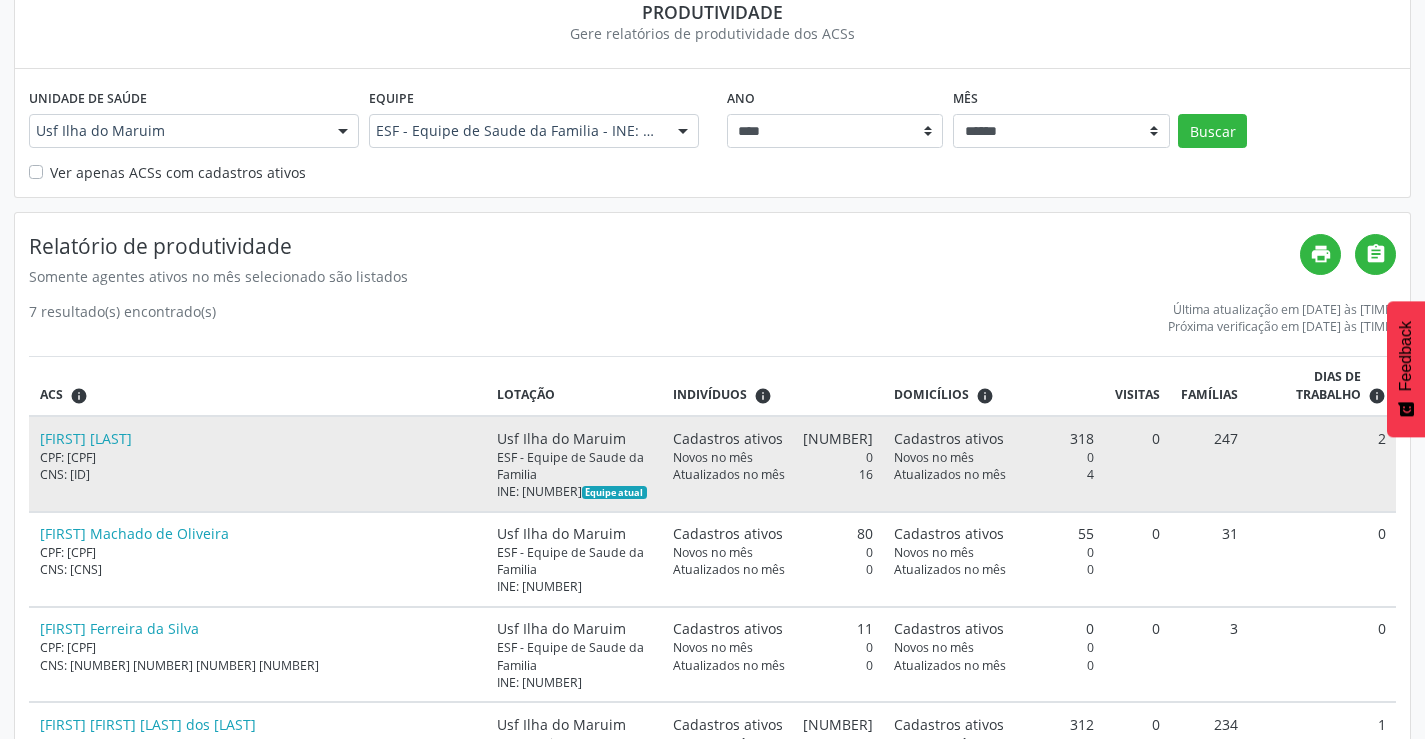 scroll, scrollTop: 200, scrollLeft: 0, axis: vertical 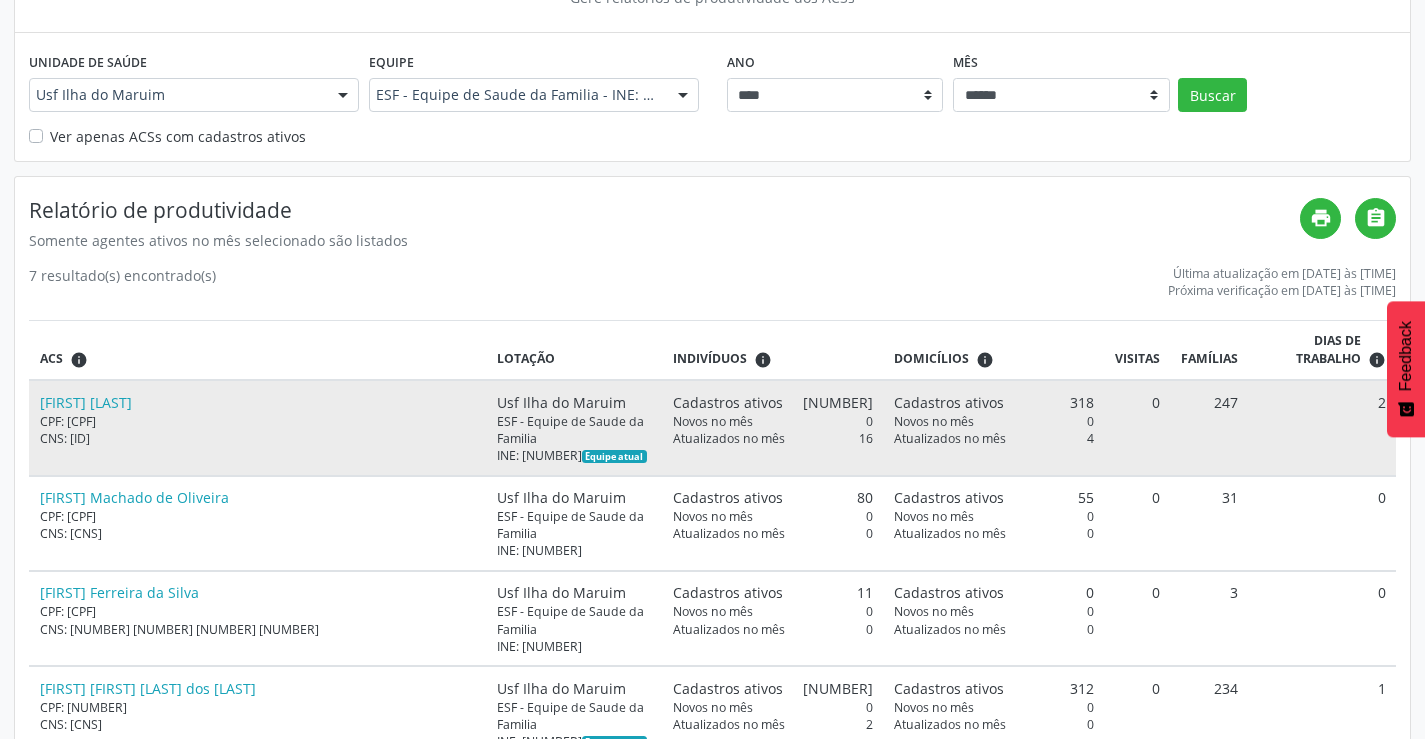 drag, startPoint x: 1089, startPoint y: 385, endPoint x: 1119, endPoint y: 383, distance: 30.066593 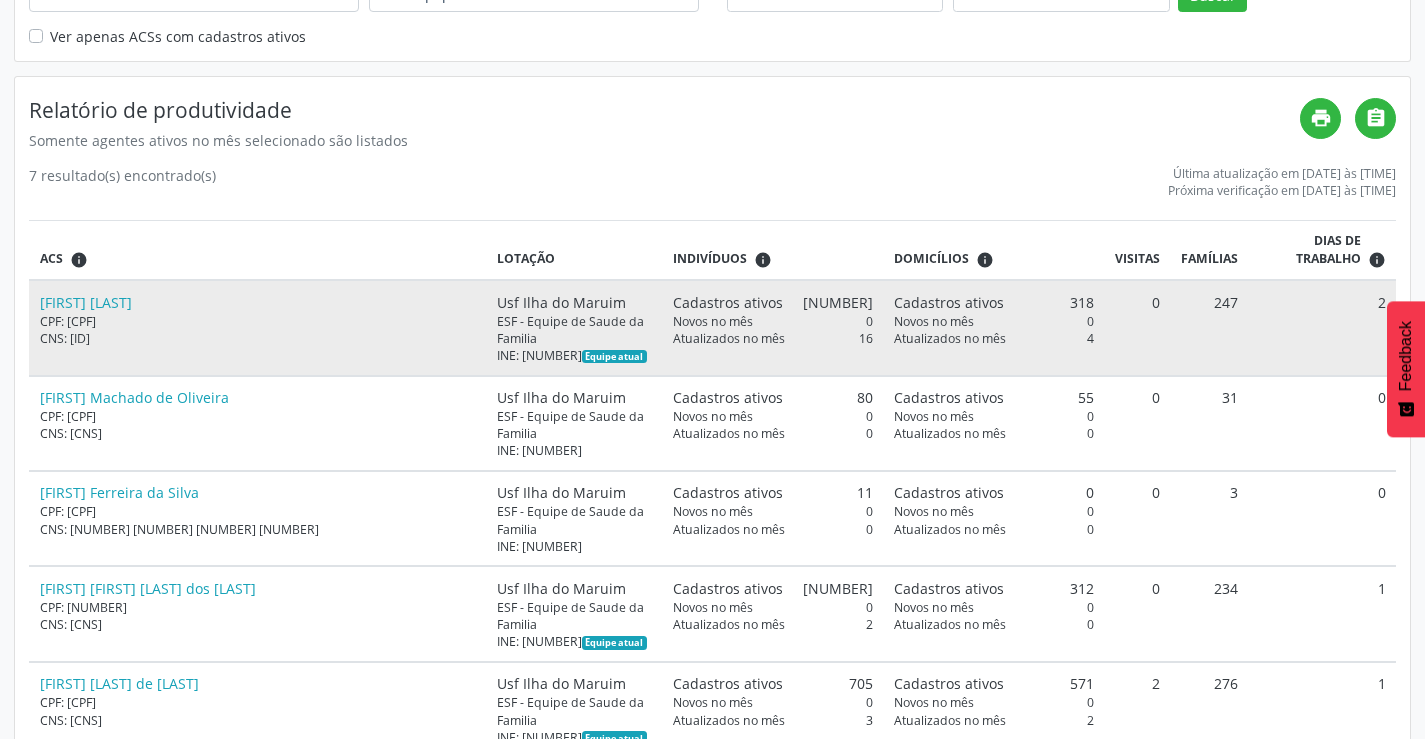 scroll, scrollTop: 335, scrollLeft: 0, axis: vertical 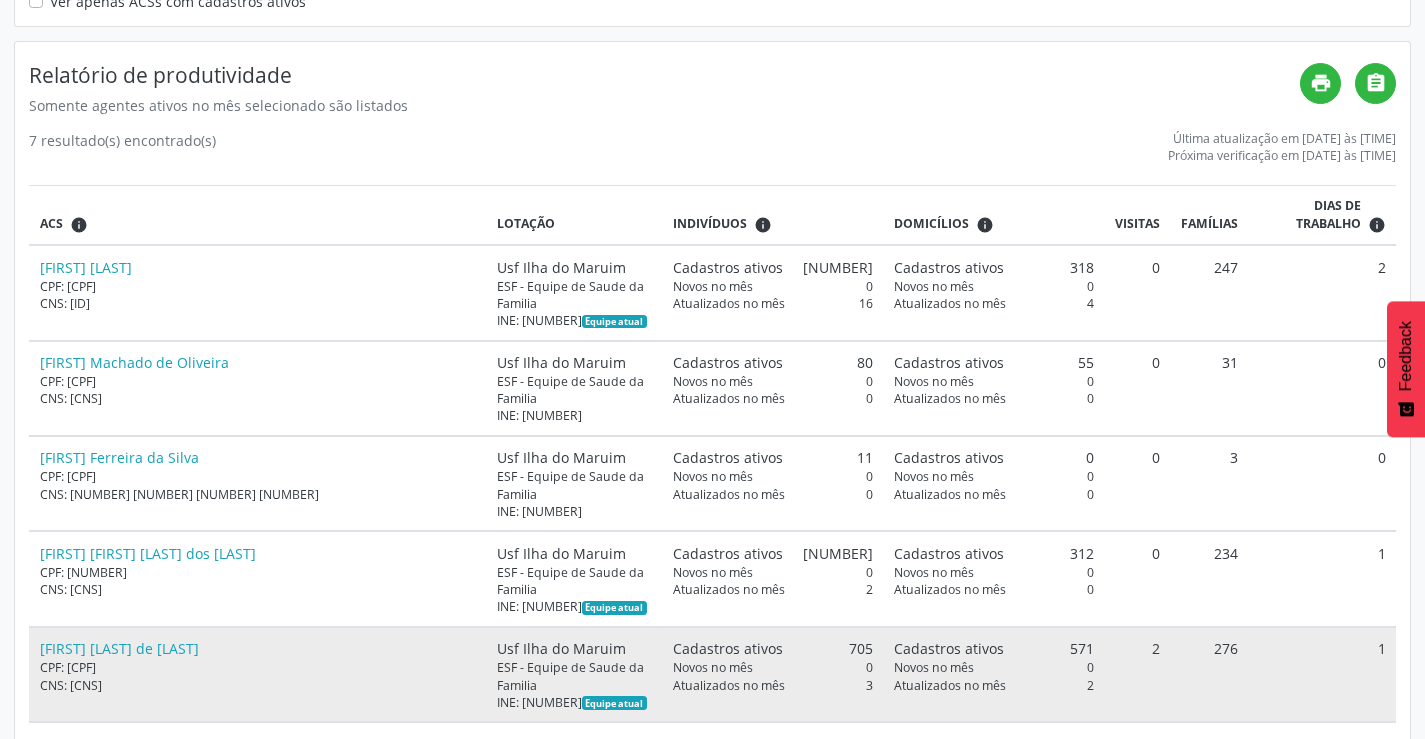 drag, startPoint x: 1098, startPoint y: 560, endPoint x: 1117, endPoint y: 560, distance: 19 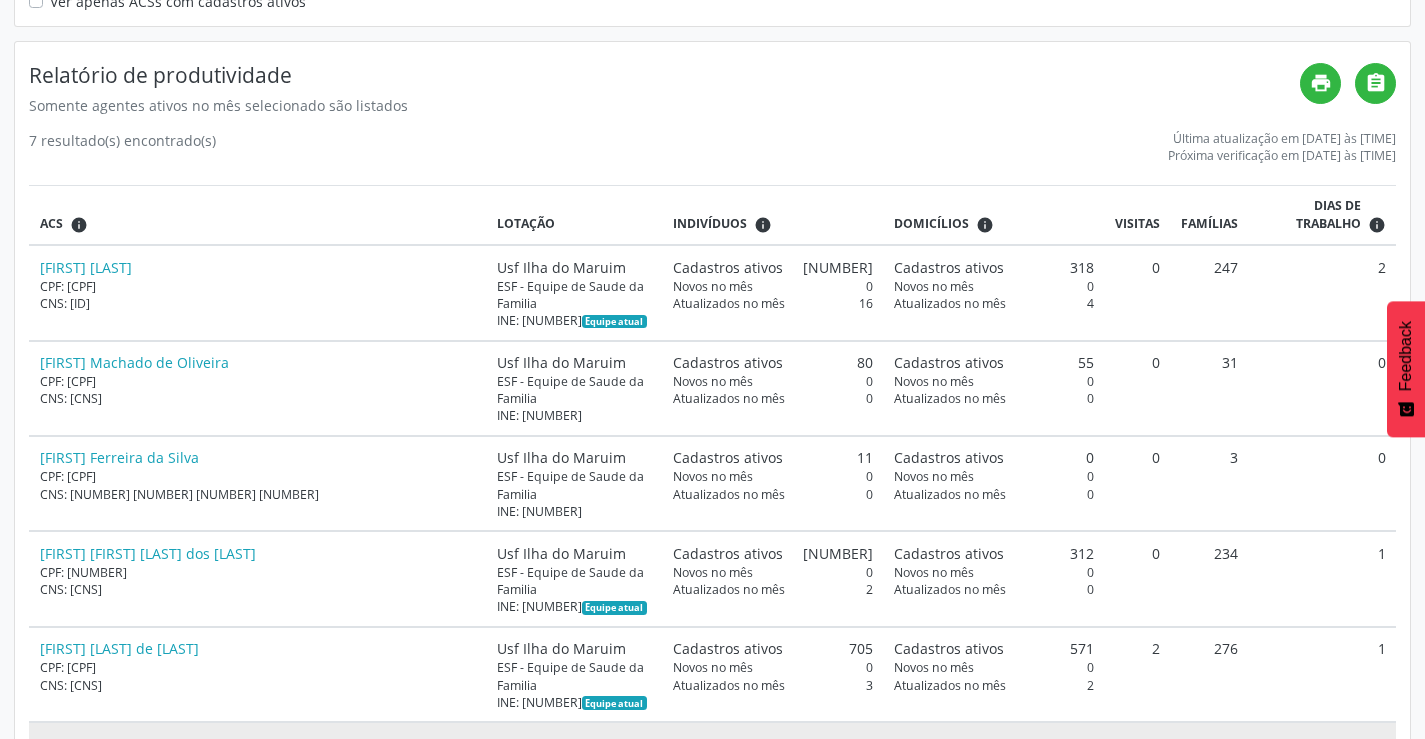 drag, startPoint x: 1011, startPoint y: 638, endPoint x: 1041, endPoint y: 628, distance: 31.622776 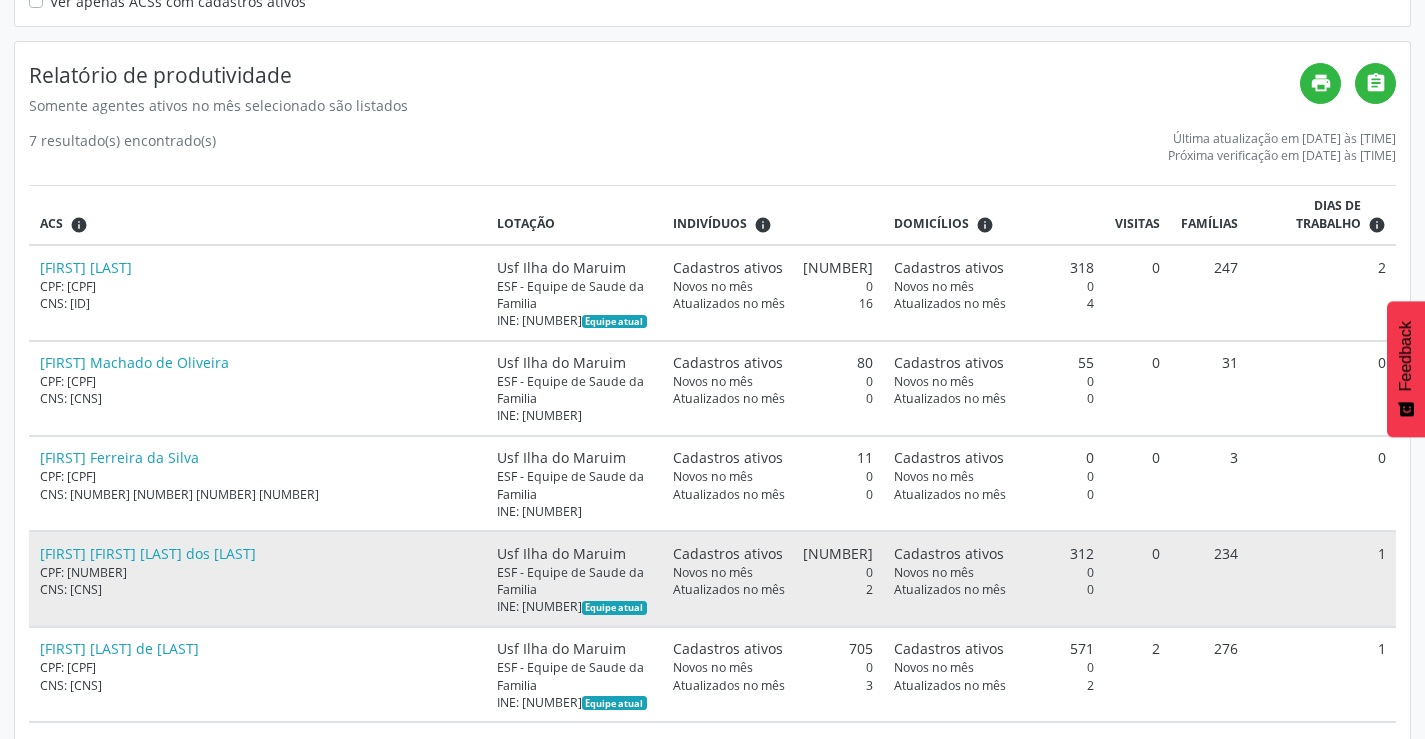 drag, startPoint x: 1010, startPoint y: 483, endPoint x: 1056, endPoint y: 480, distance: 46.09772 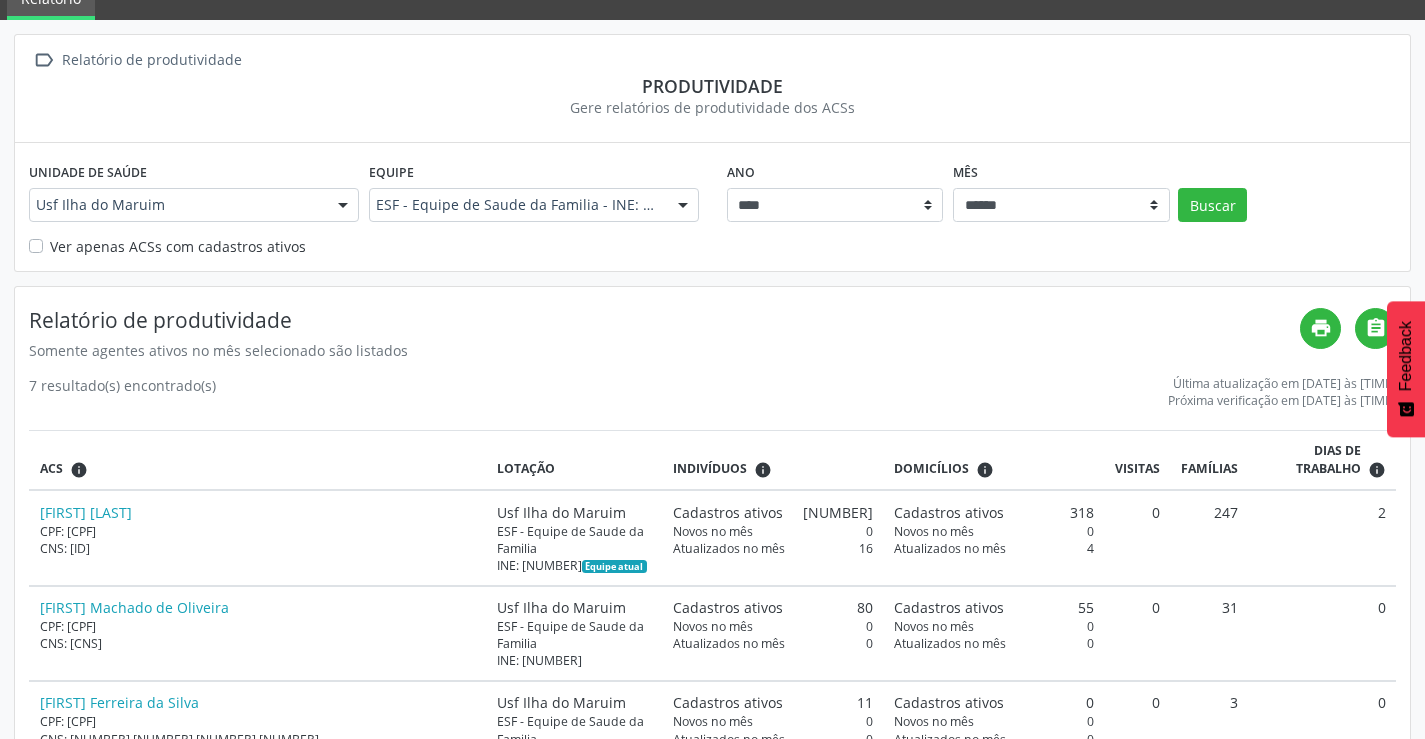 scroll, scrollTop: 35, scrollLeft: 0, axis: vertical 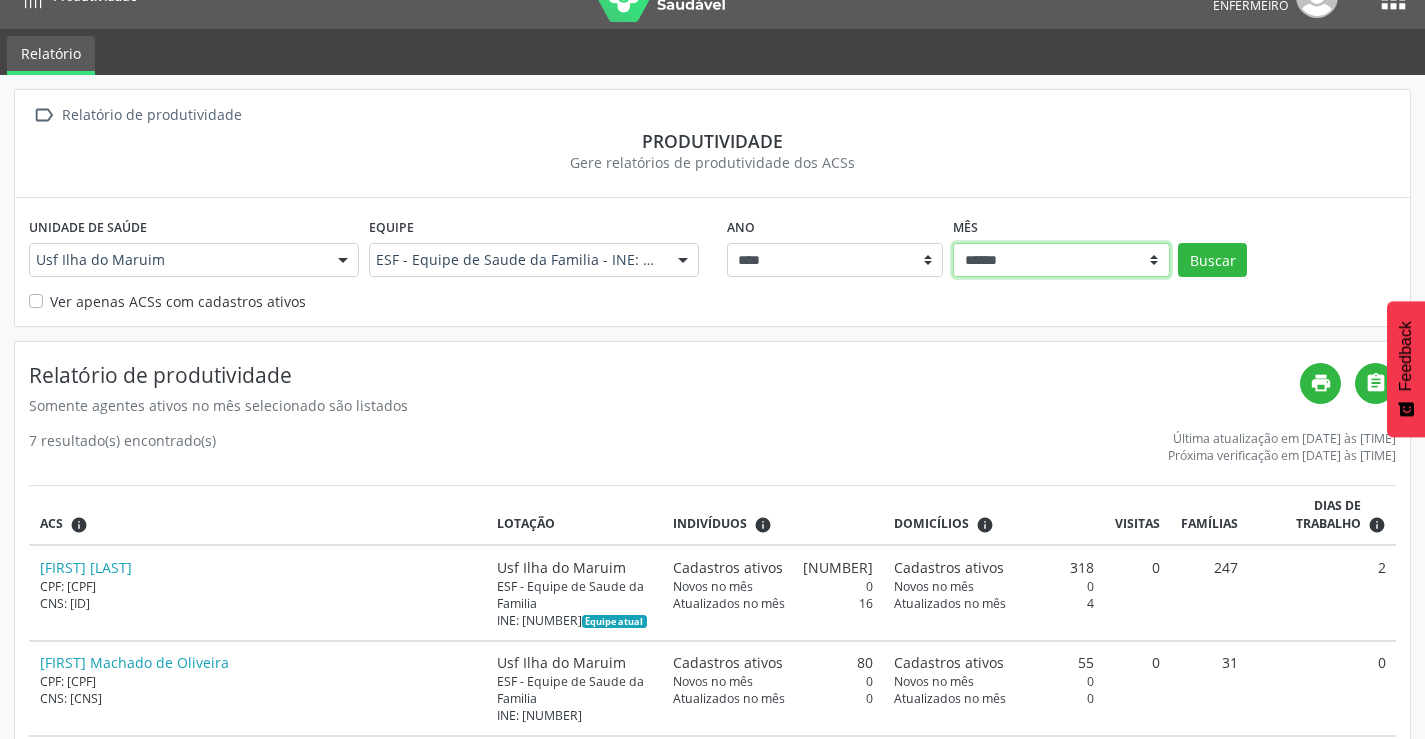 click on "****** ***** ***** **** ***** ***** ********* *******" at bounding box center (1061, 260) 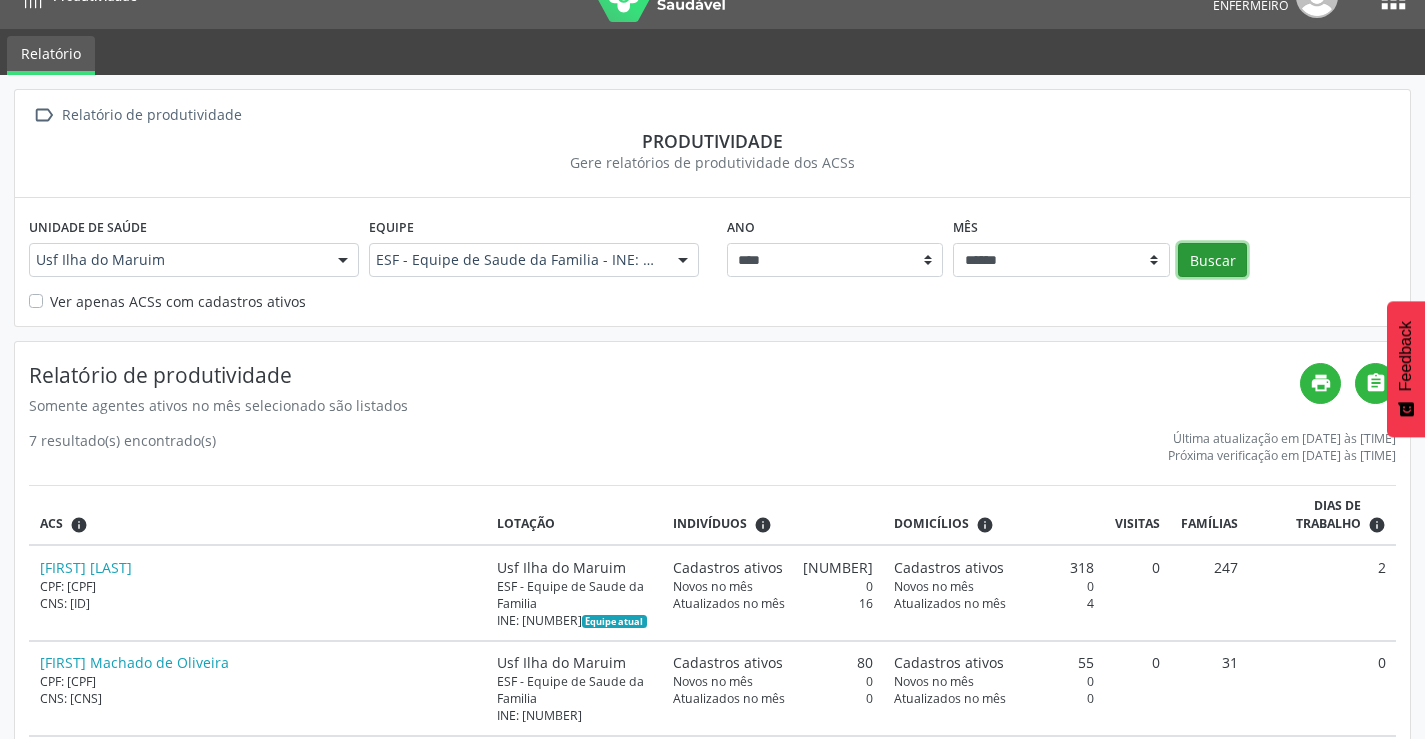 click on "Buscar" at bounding box center (1212, 260) 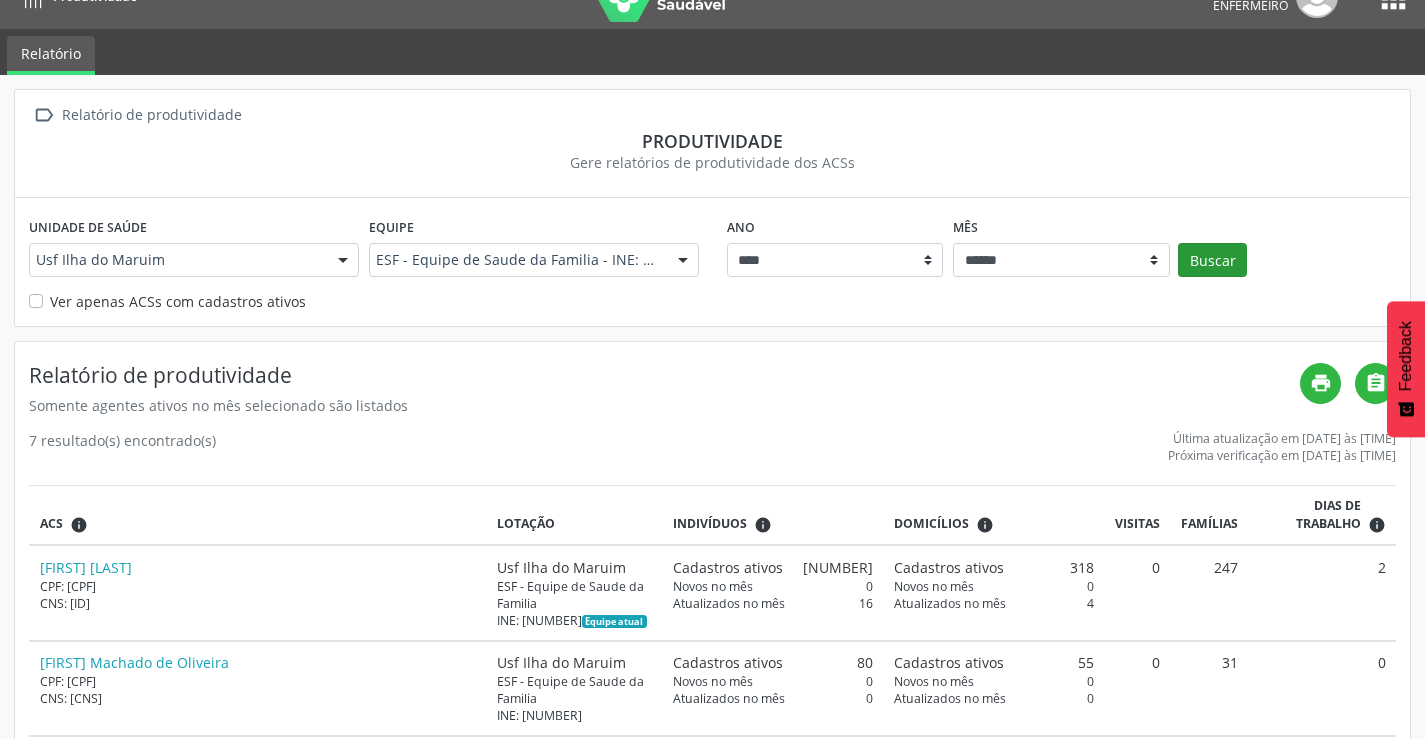 scroll, scrollTop: 0, scrollLeft: 0, axis: both 